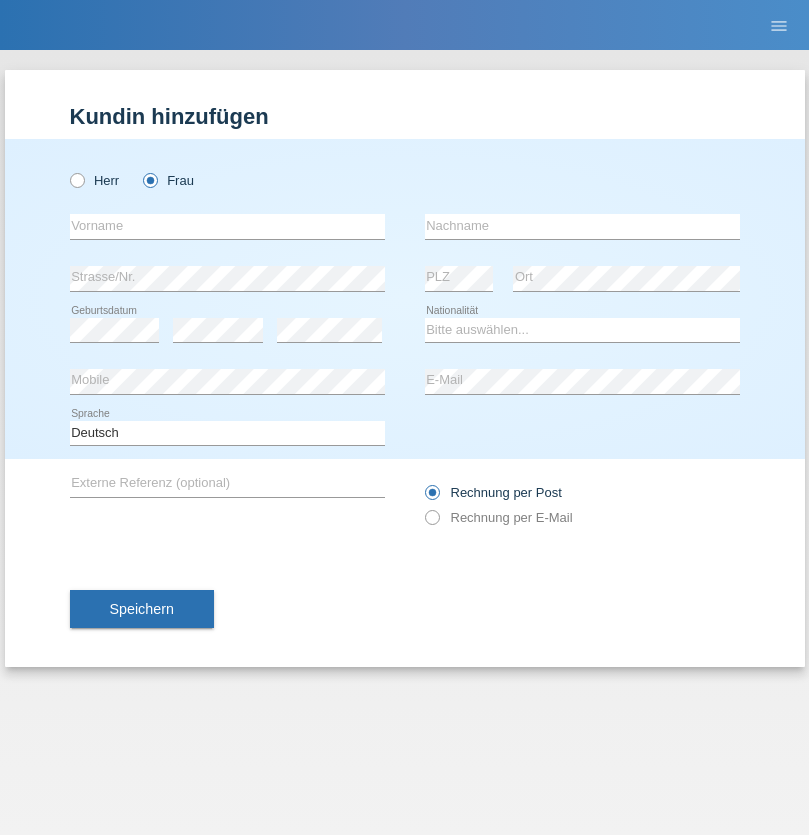 scroll, scrollTop: 0, scrollLeft: 0, axis: both 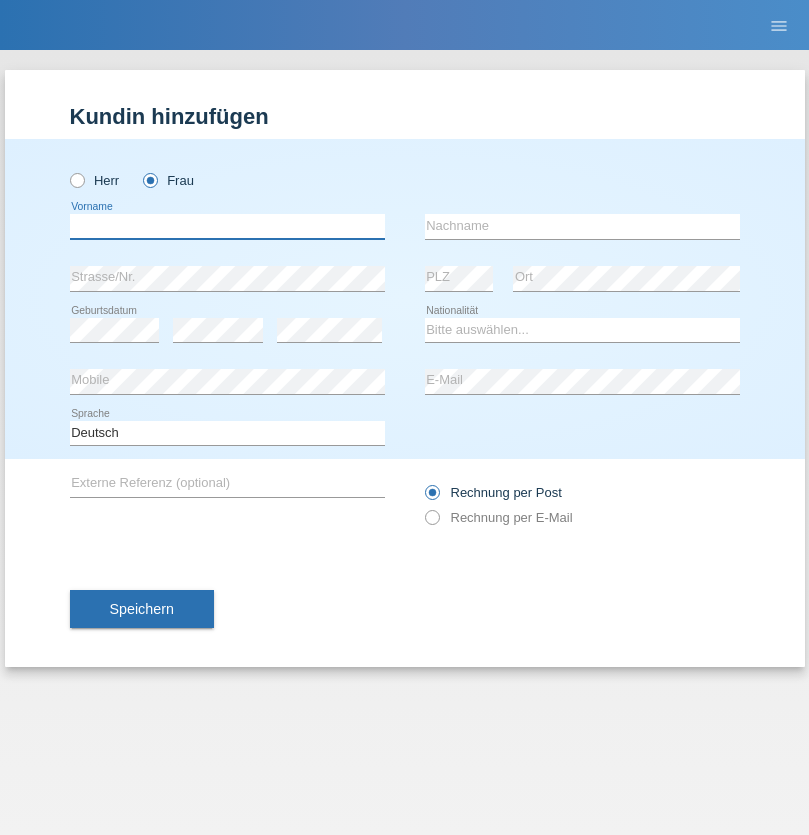 click at bounding box center [227, 226] 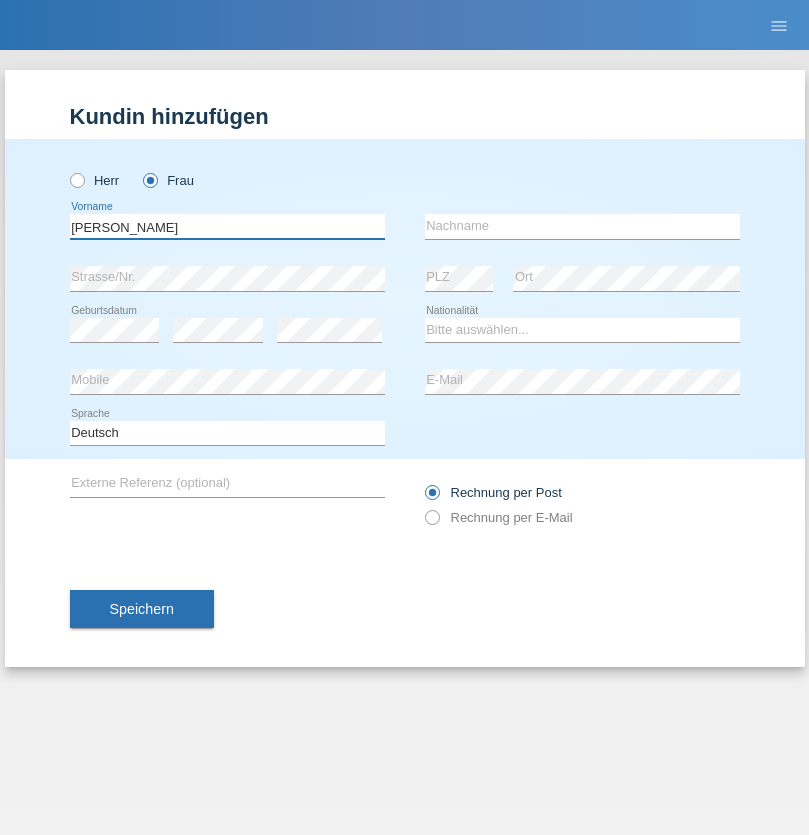 type on "[PERSON_NAME]" 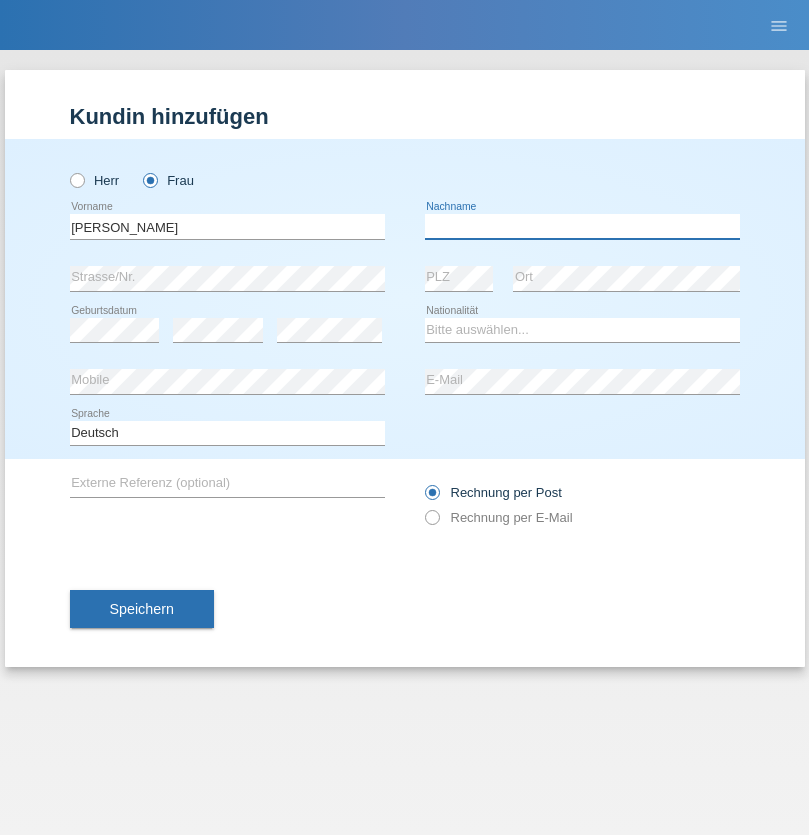 click at bounding box center [582, 226] 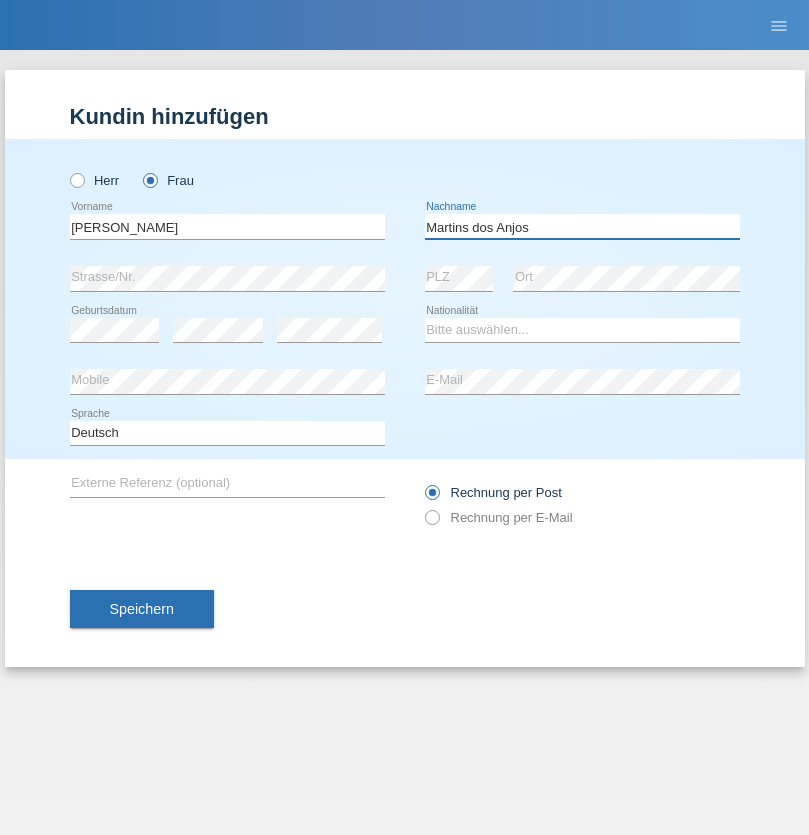 type on "Martins dos Anjos" 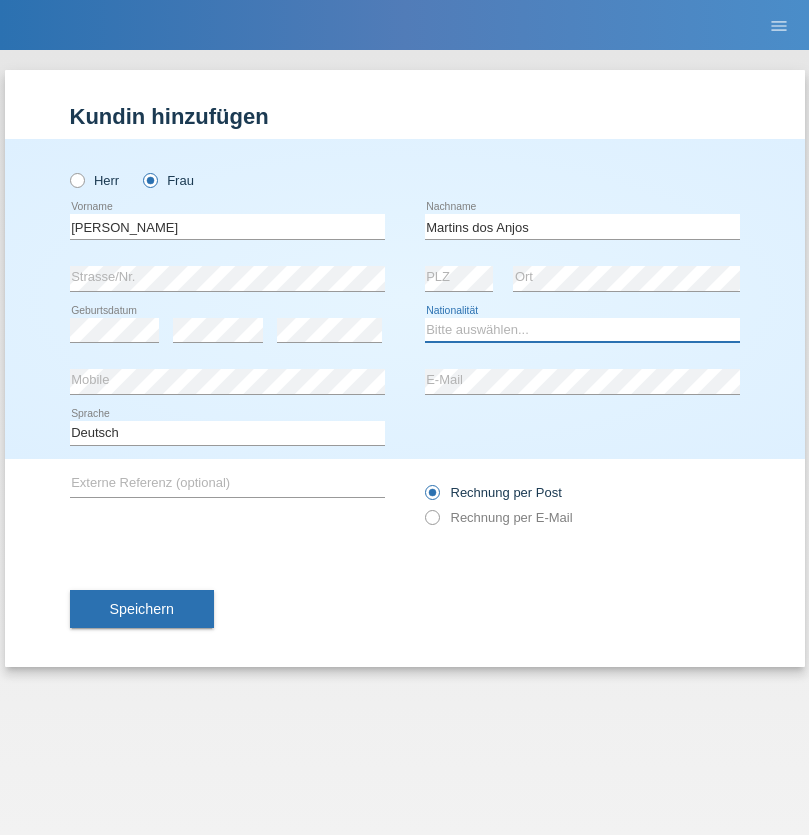select on "PT" 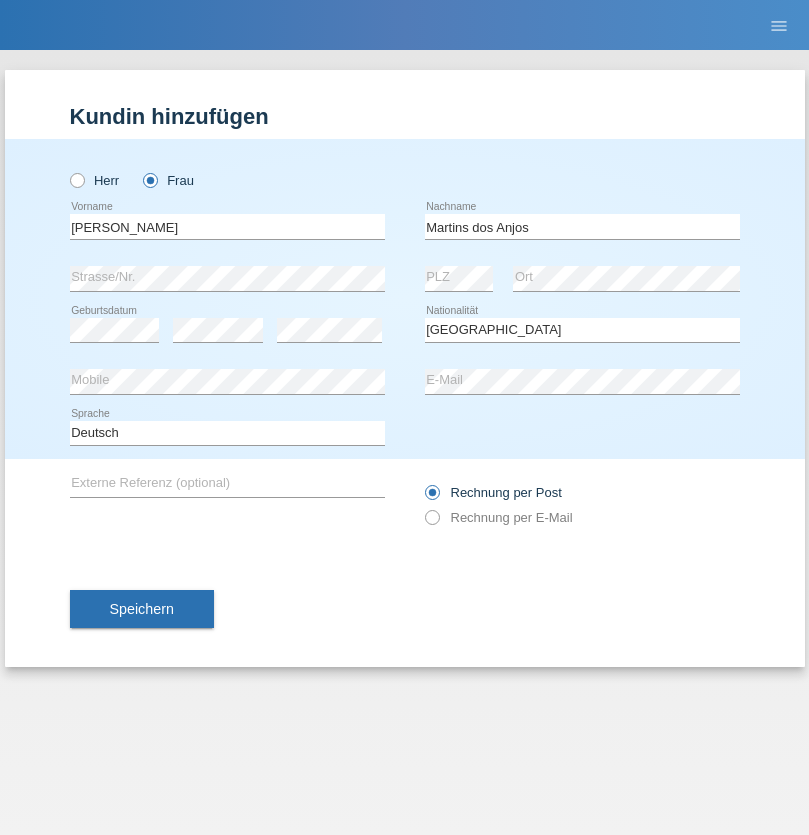 select on "C" 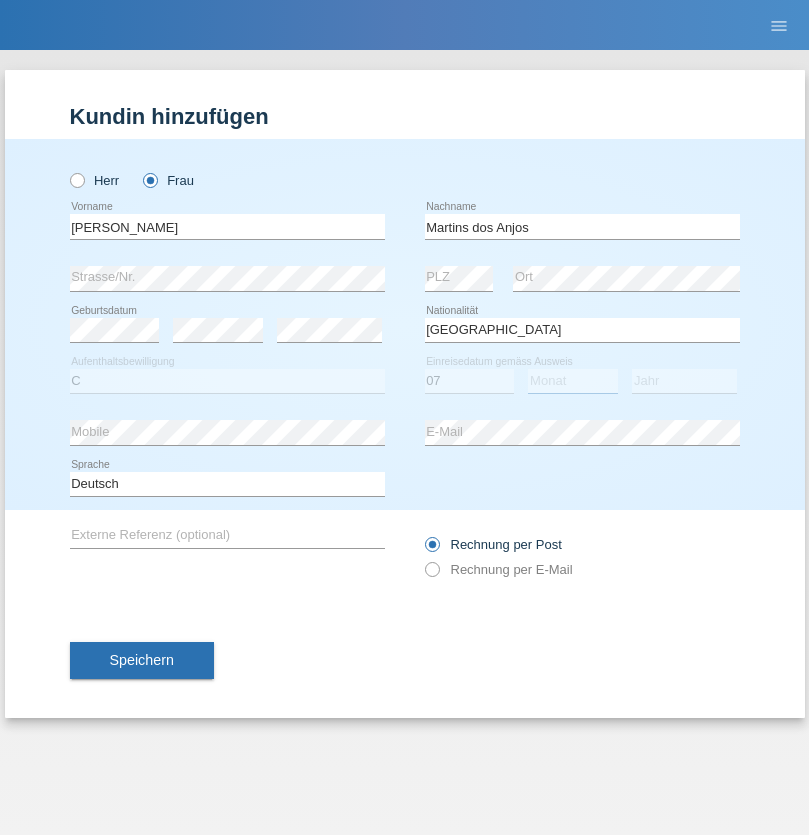 select on "08" 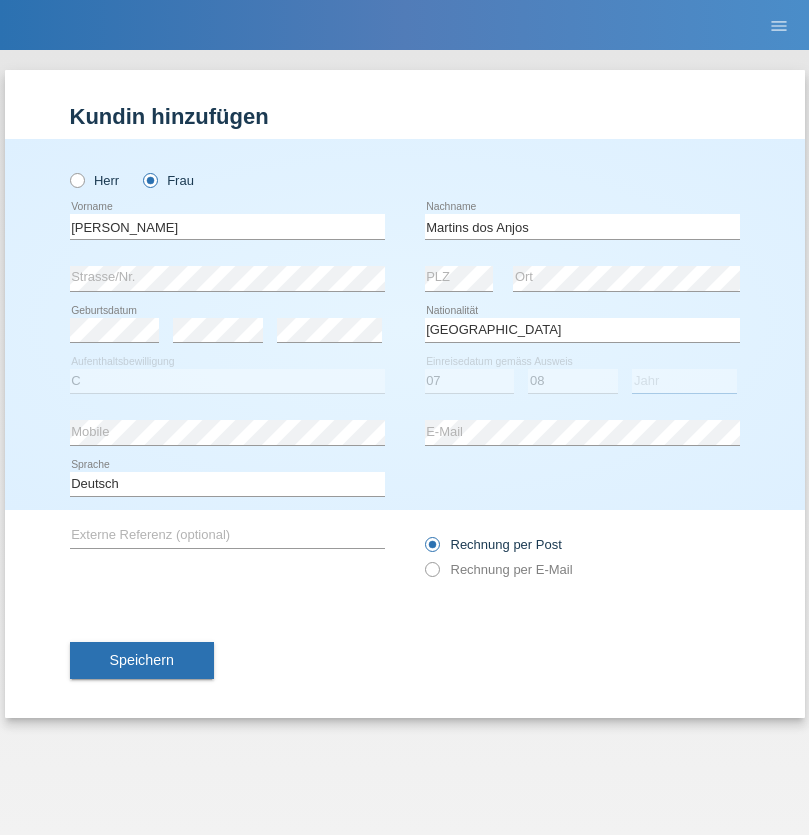 select on "2005" 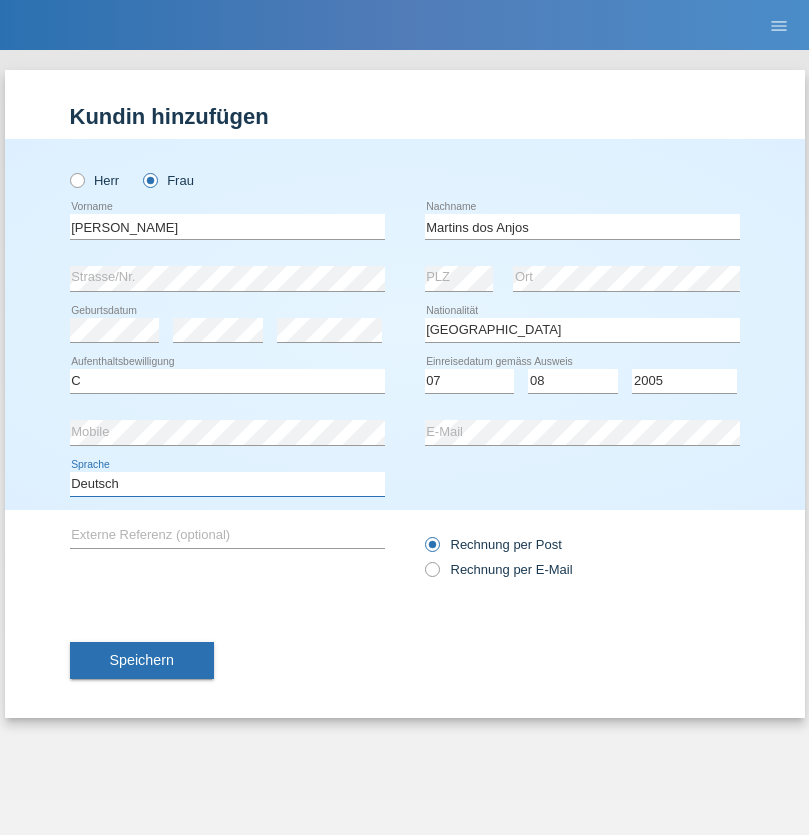 select on "en" 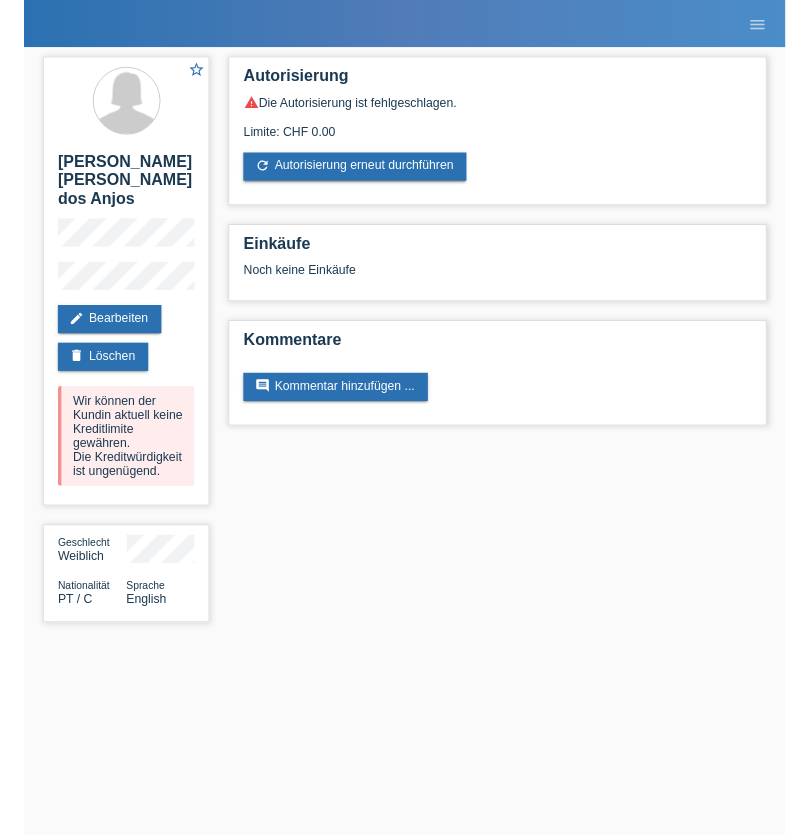 scroll, scrollTop: 0, scrollLeft: 0, axis: both 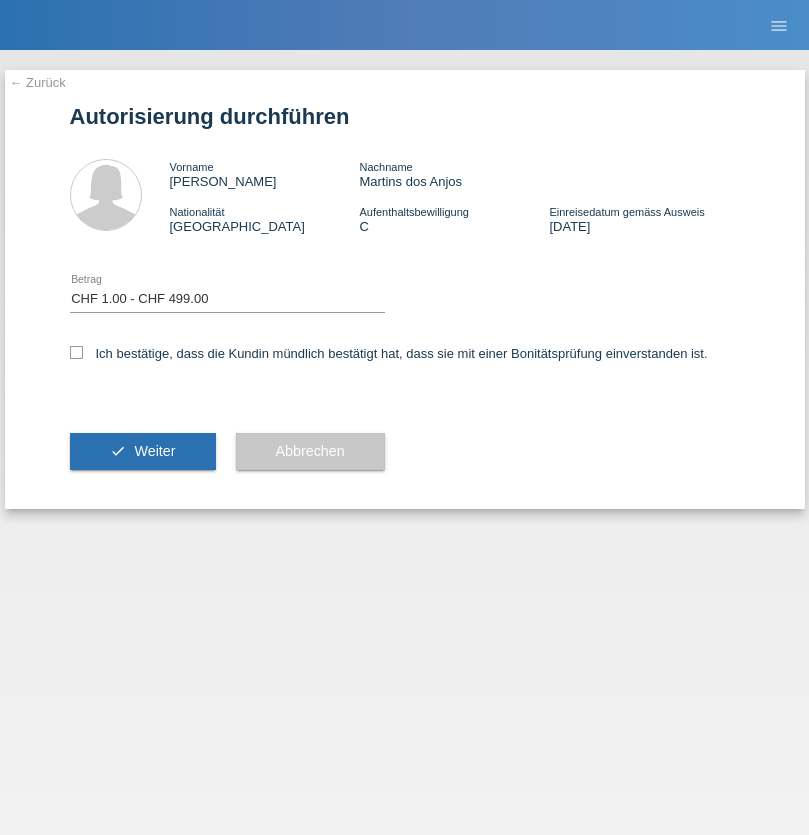 select on "1" 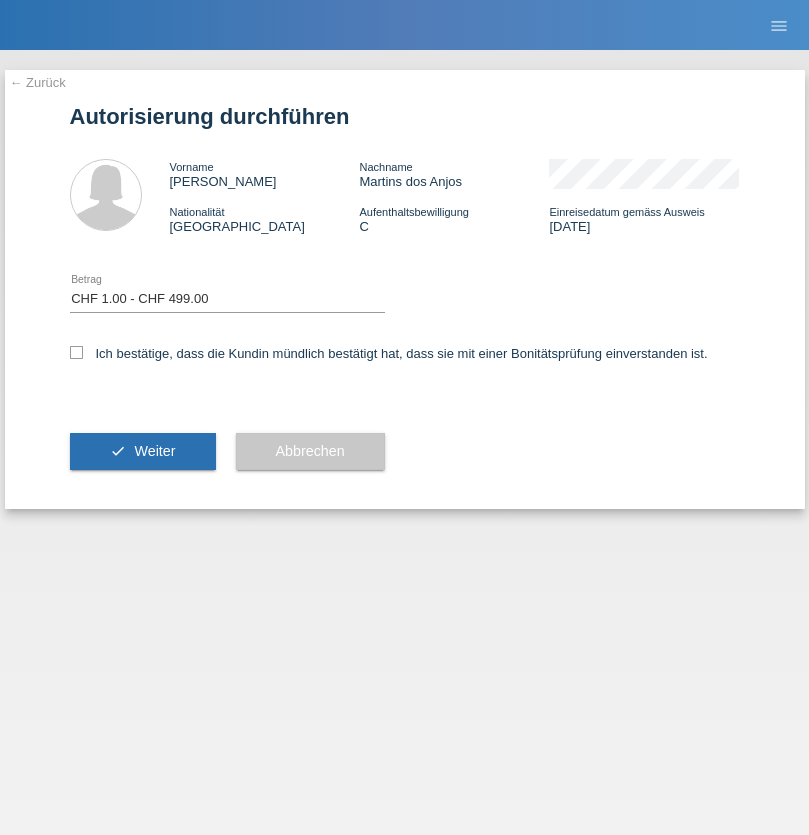 scroll, scrollTop: 0, scrollLeft: 0, axis: both 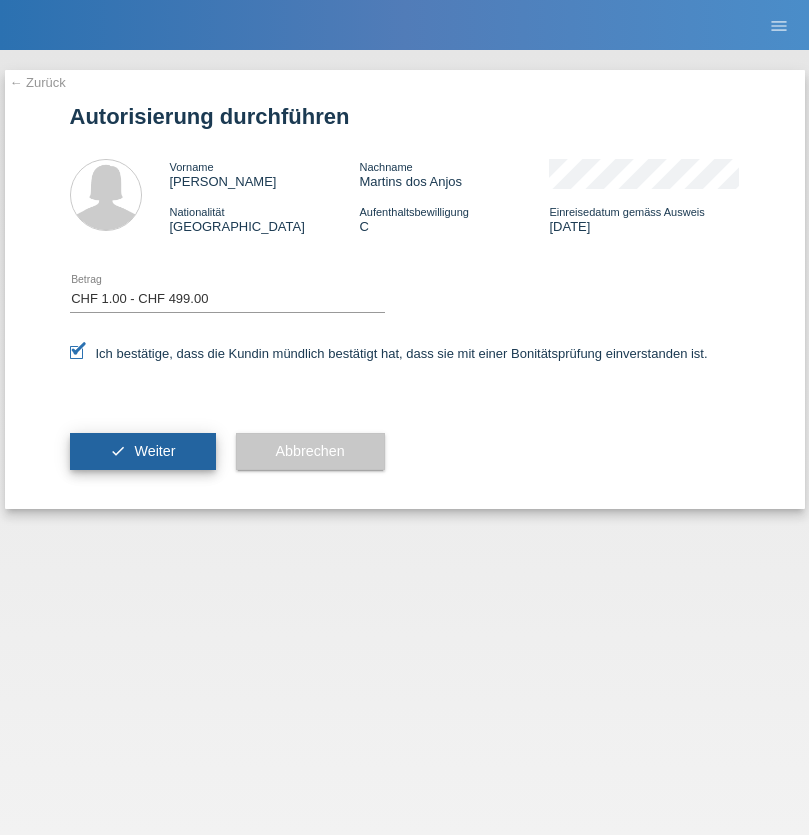 click on "Weiter" at bounding box center (154, 451) 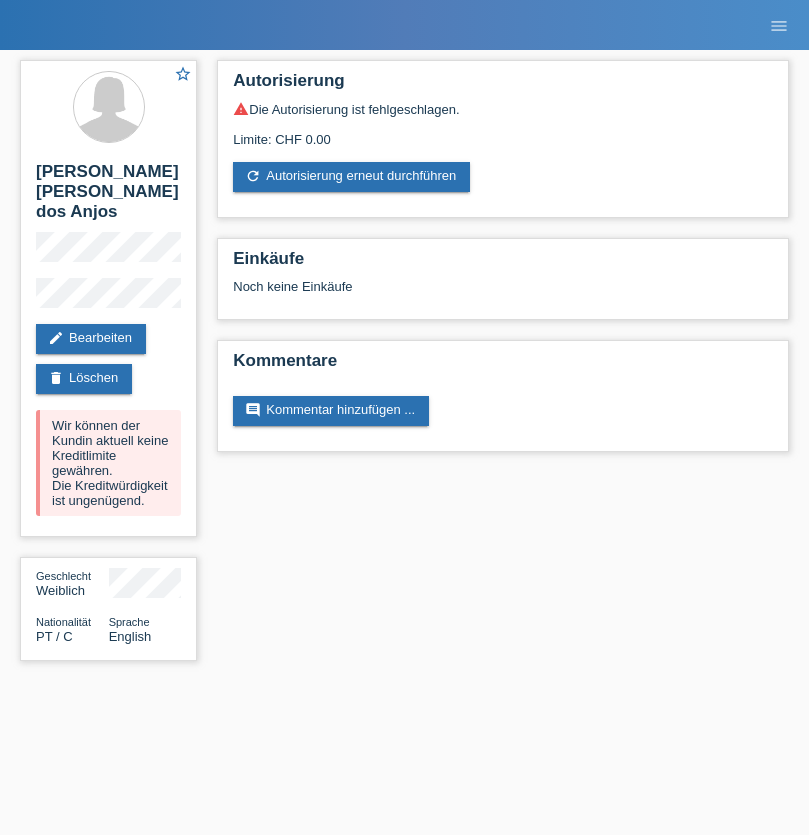 scroll, scrollTop: 0, scrollLeft: 0, axis: both 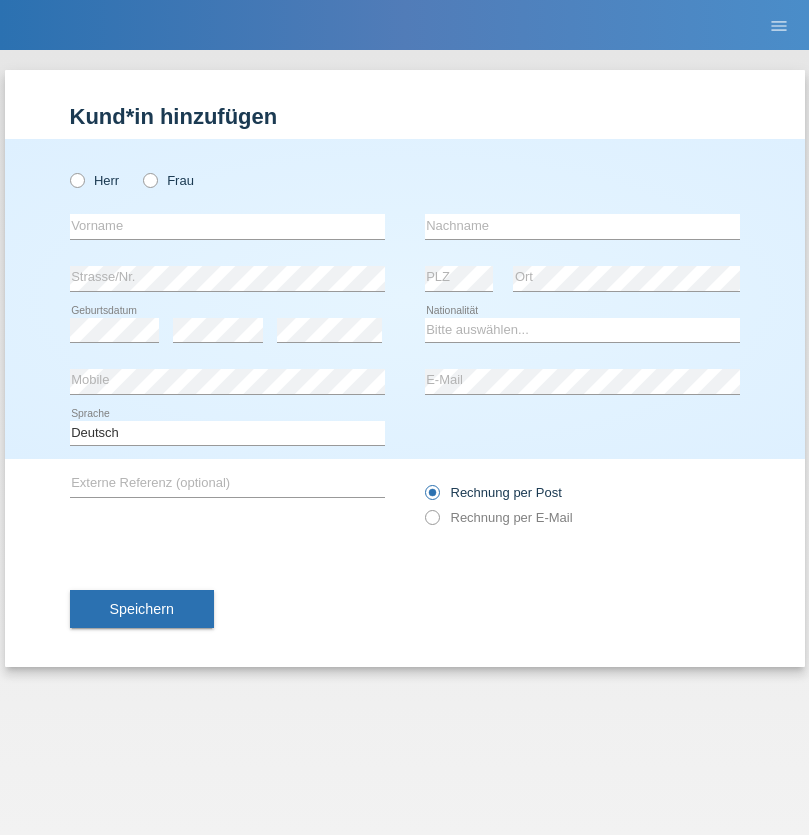 radio on "true" 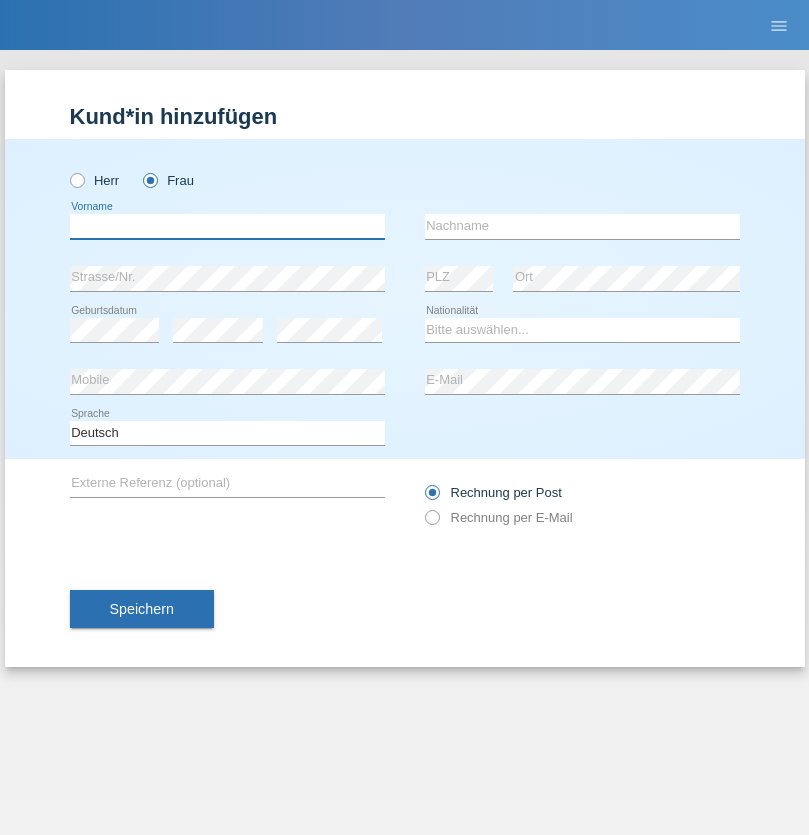 click at bounding box center [227, 226] 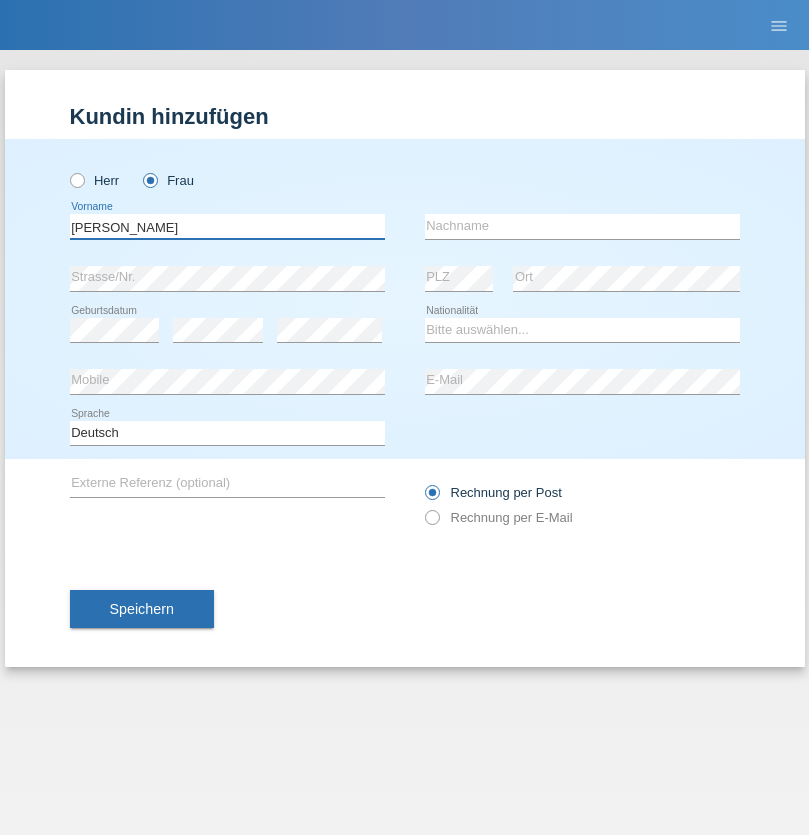 type on "[PERSON_NAME]" 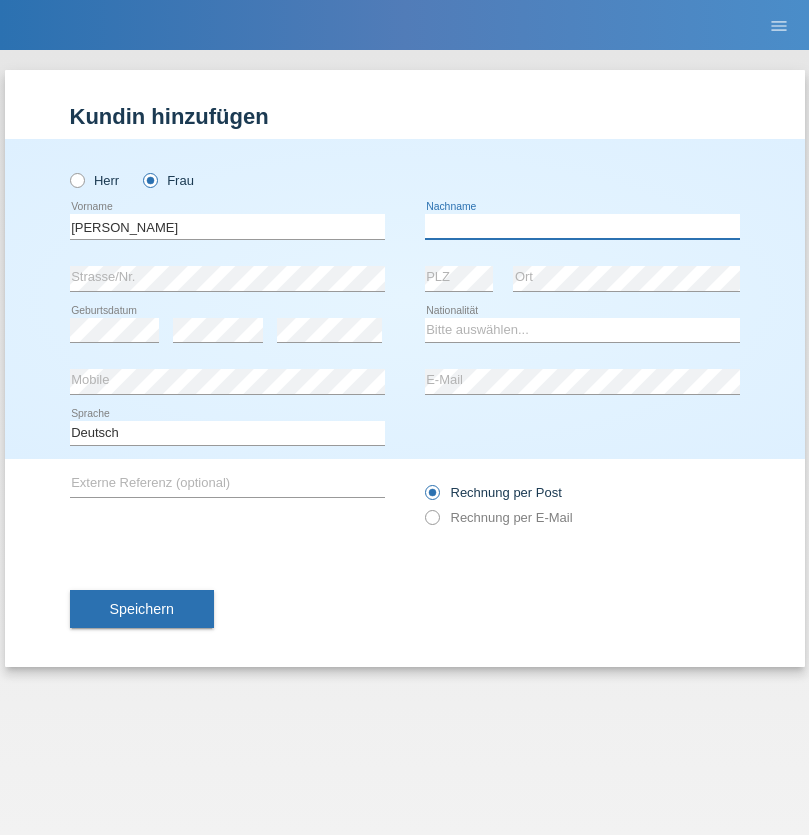 click at bounding box center (582, 226) 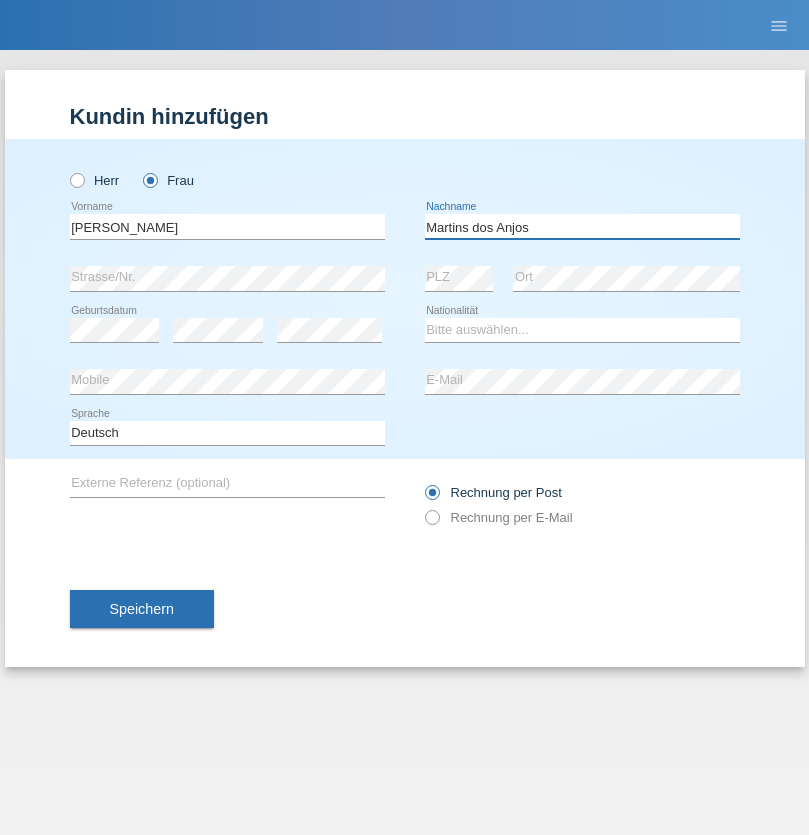 type on "Martins dos Anjos" 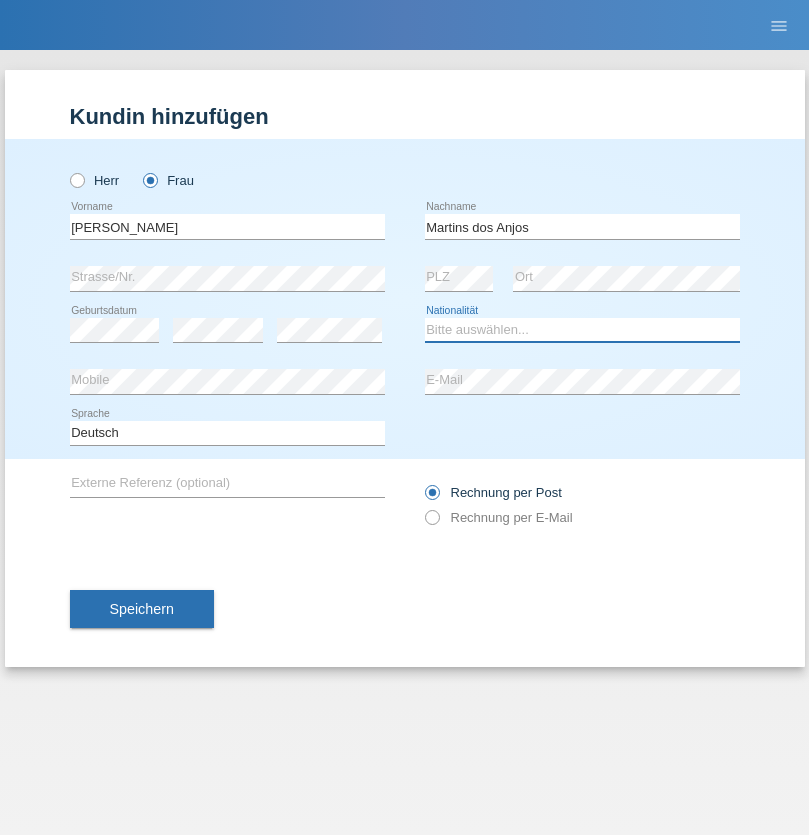 select on "PT" 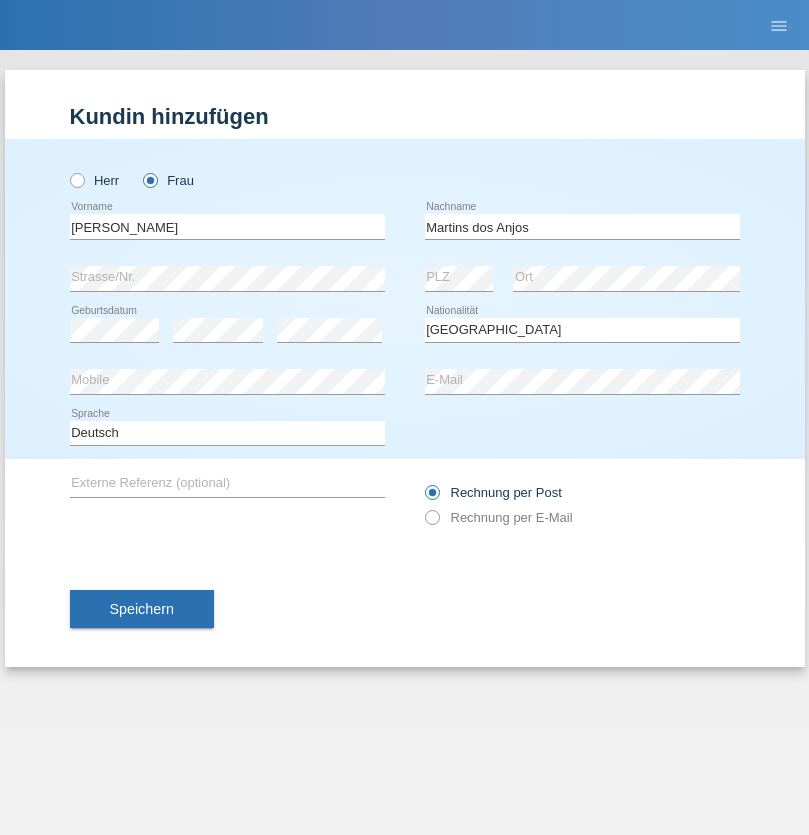 select on "C" 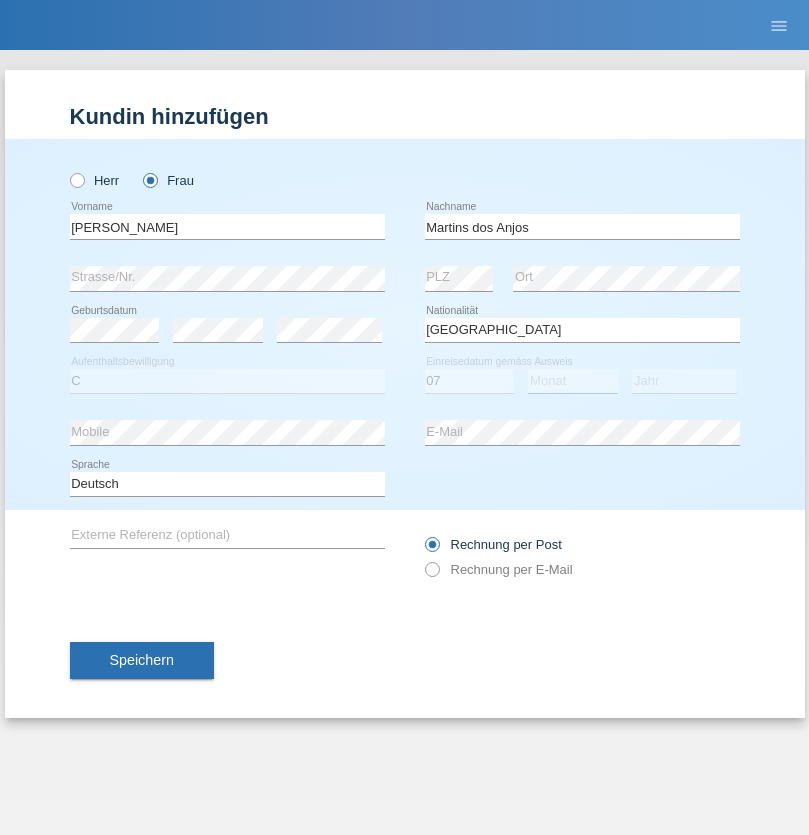 select on "08" 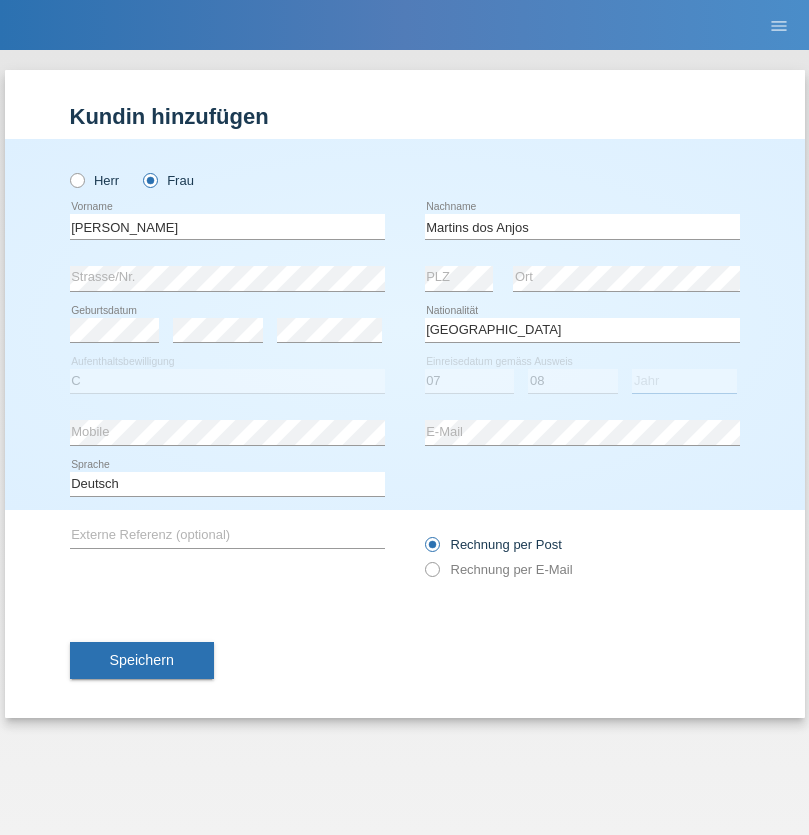 select on "2005" 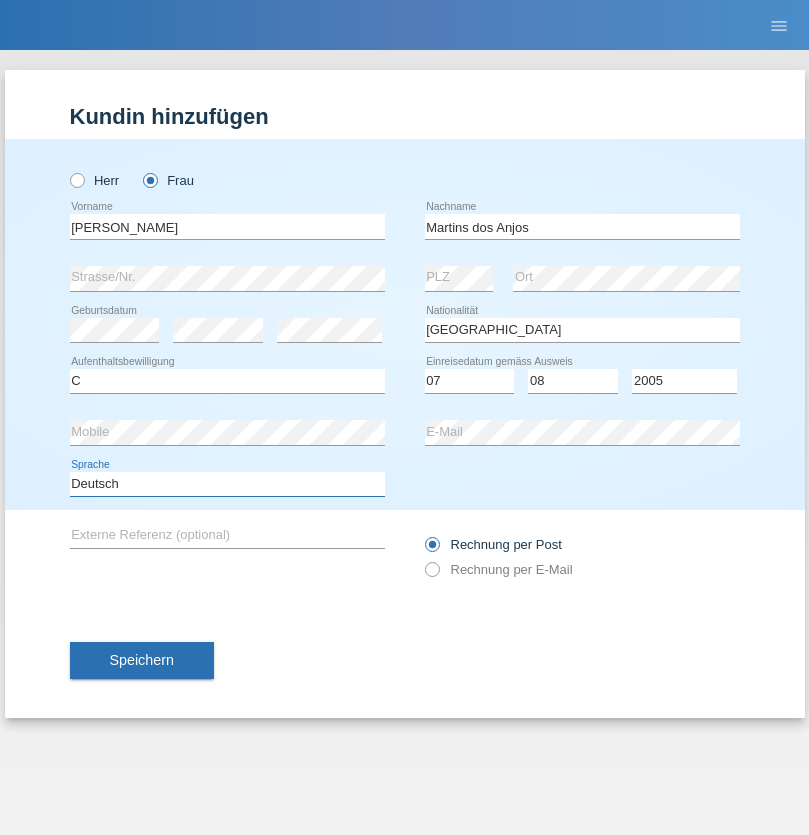 select on "en" 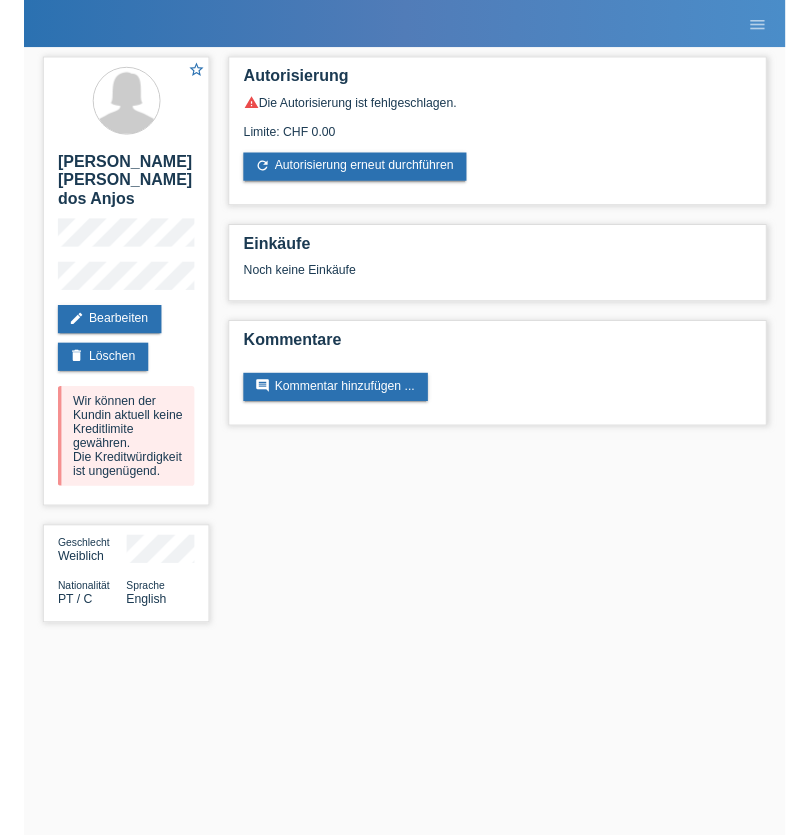 scroll, scrollTop: 0, scrollLeft: 0, axis: both 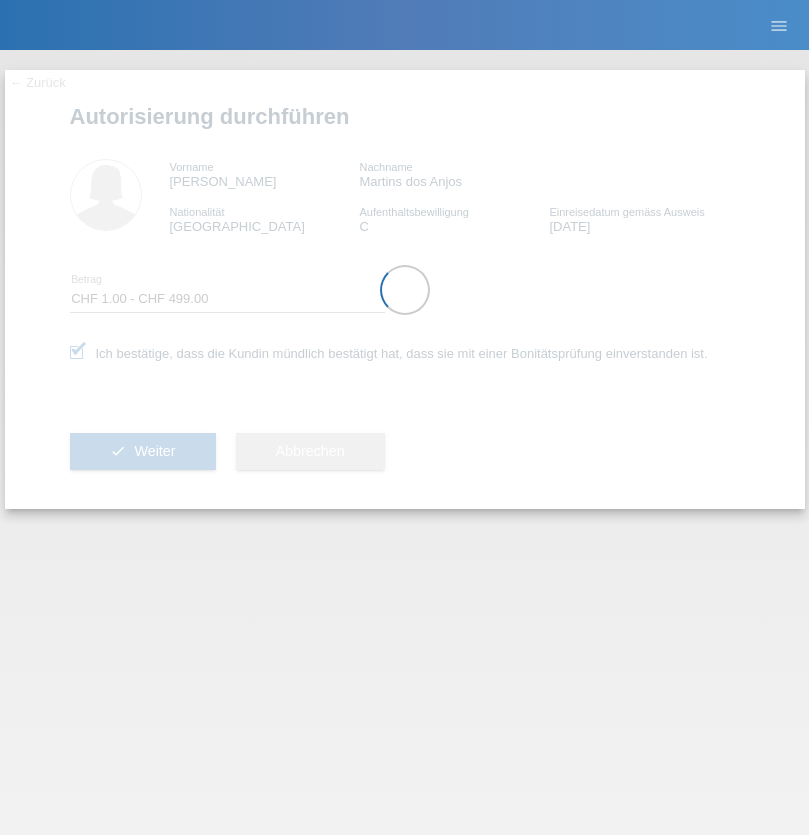 select on "1" 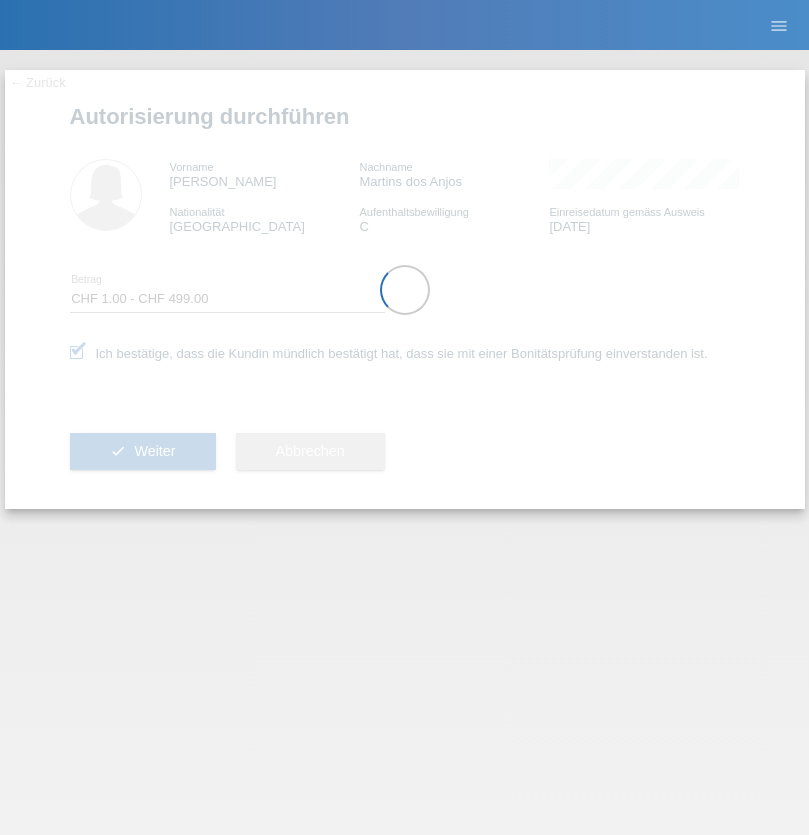 scroll, scrollTop: 0, scrollLeft: 0, axis: both 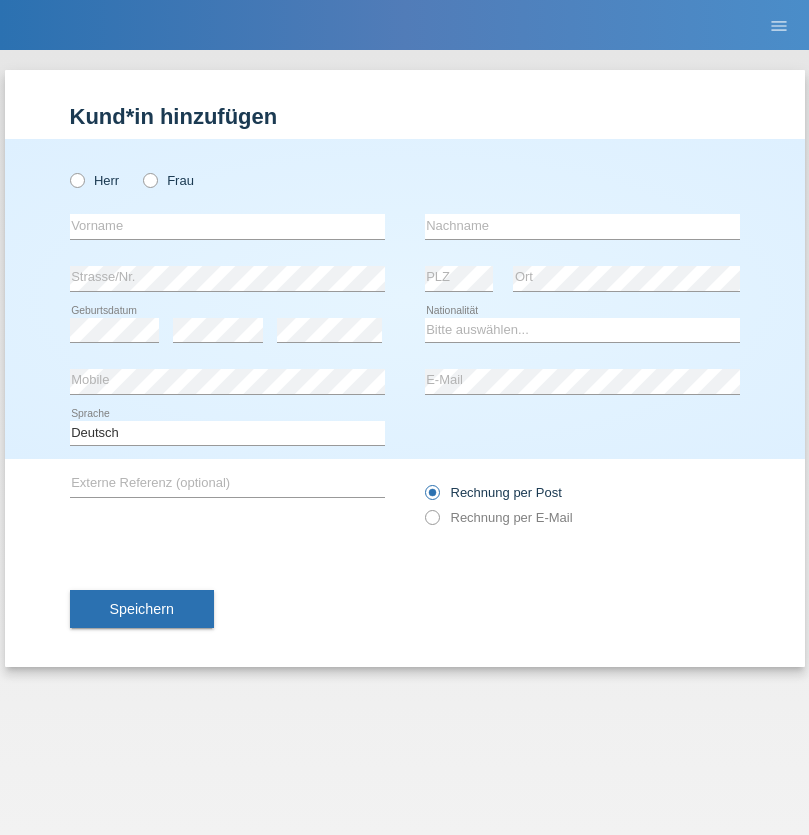 radio on "true" 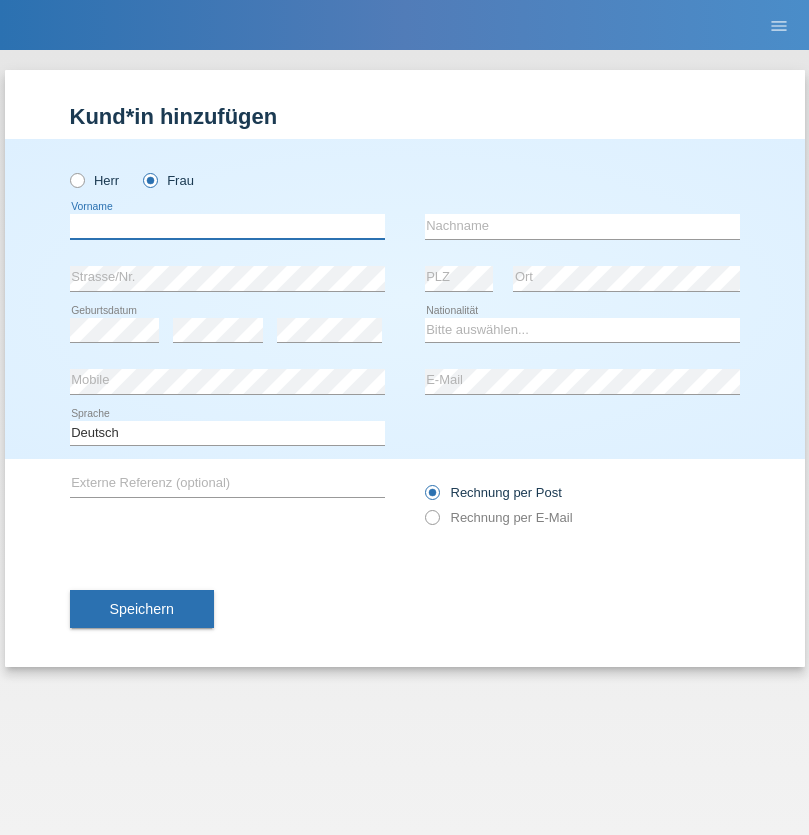 click at bounding box center [227, 226] 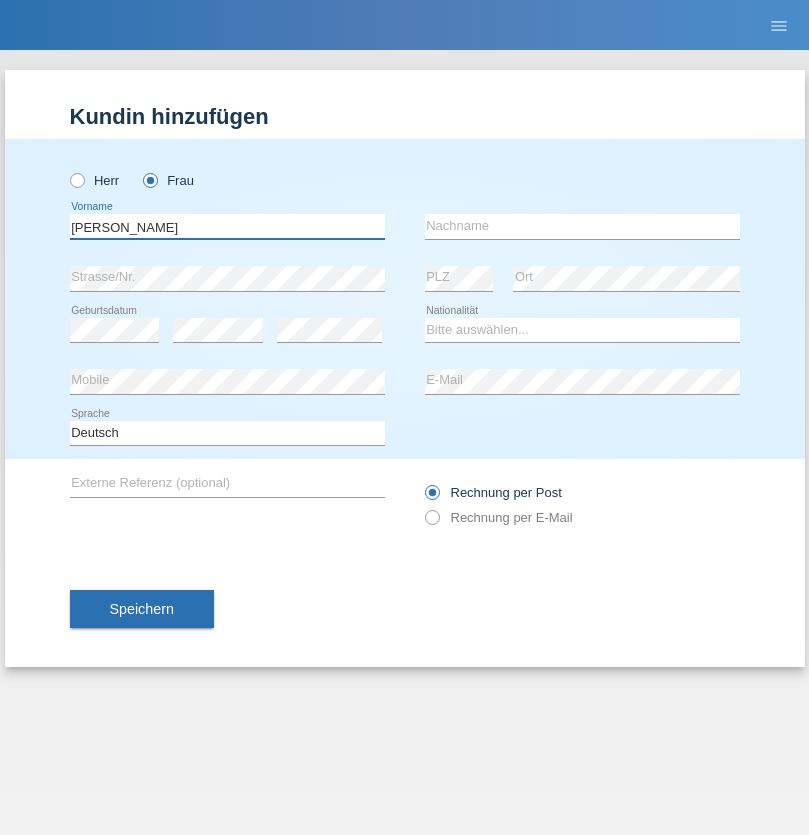 type on "[PERSON_NAME]" 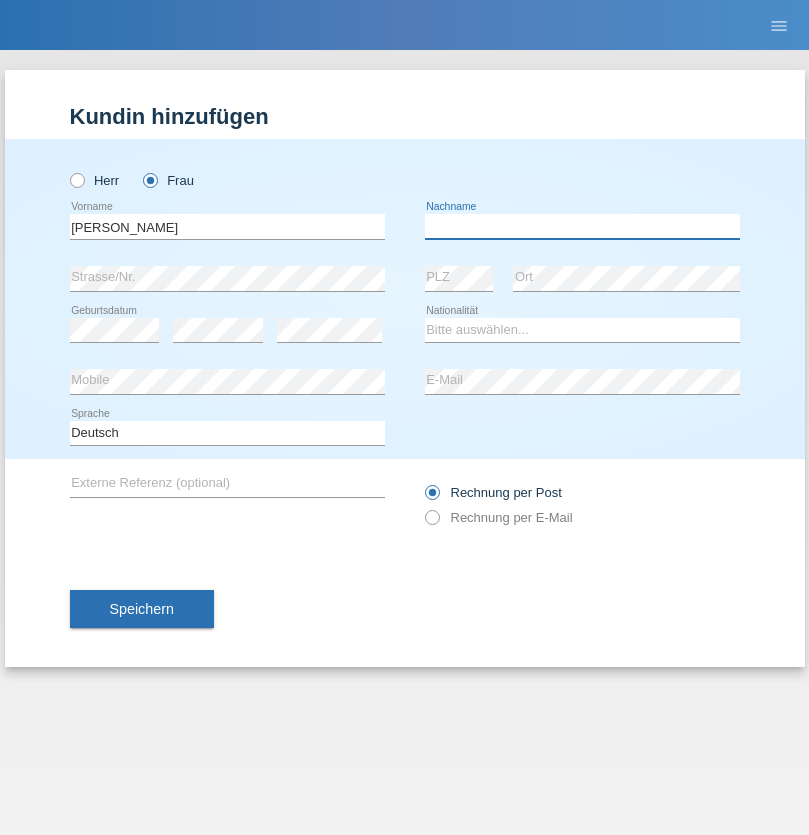 click at bounding box center (582, 226) 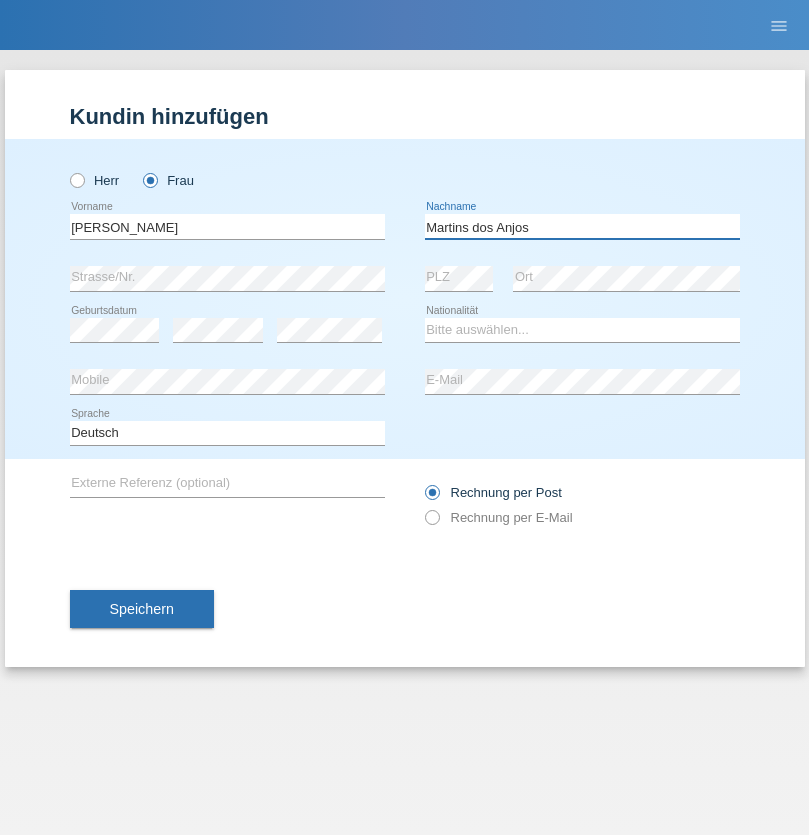 type on "Martins dos Anjos" 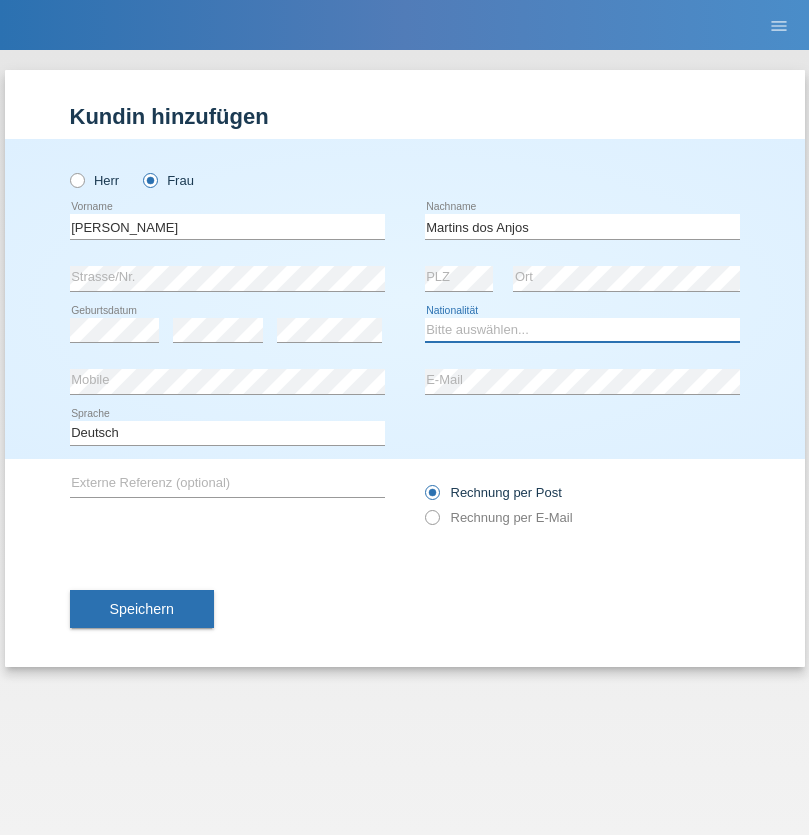 select on "PT" 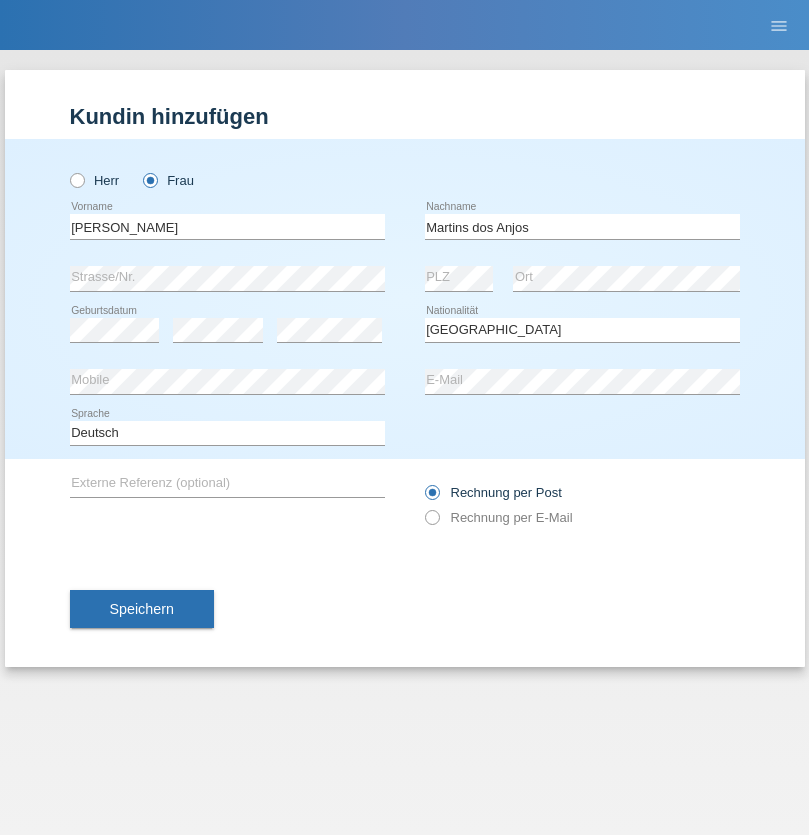 select on "C" 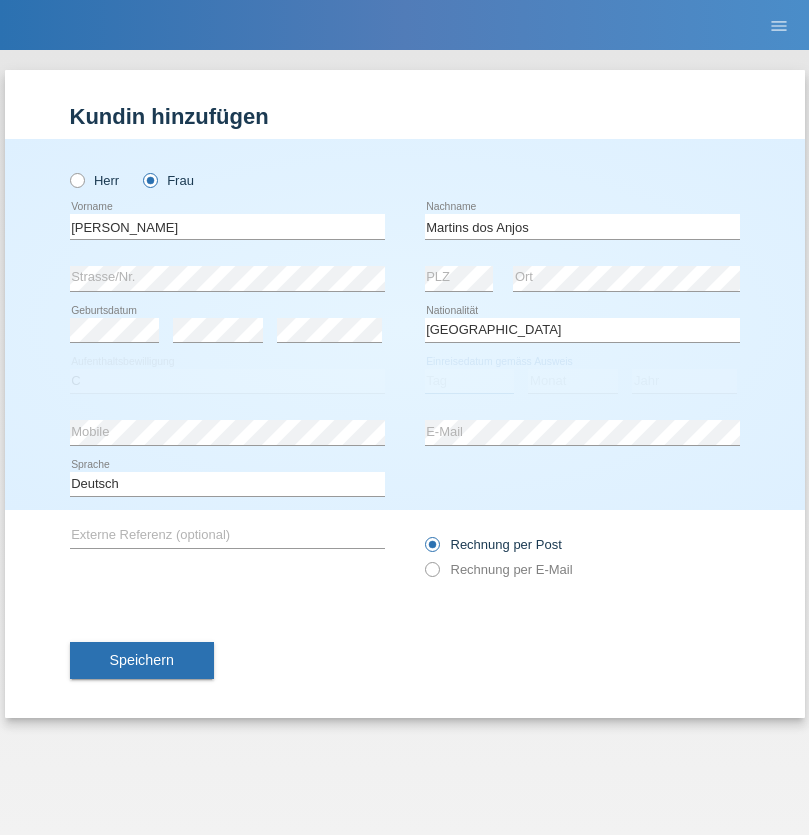 select on "07" 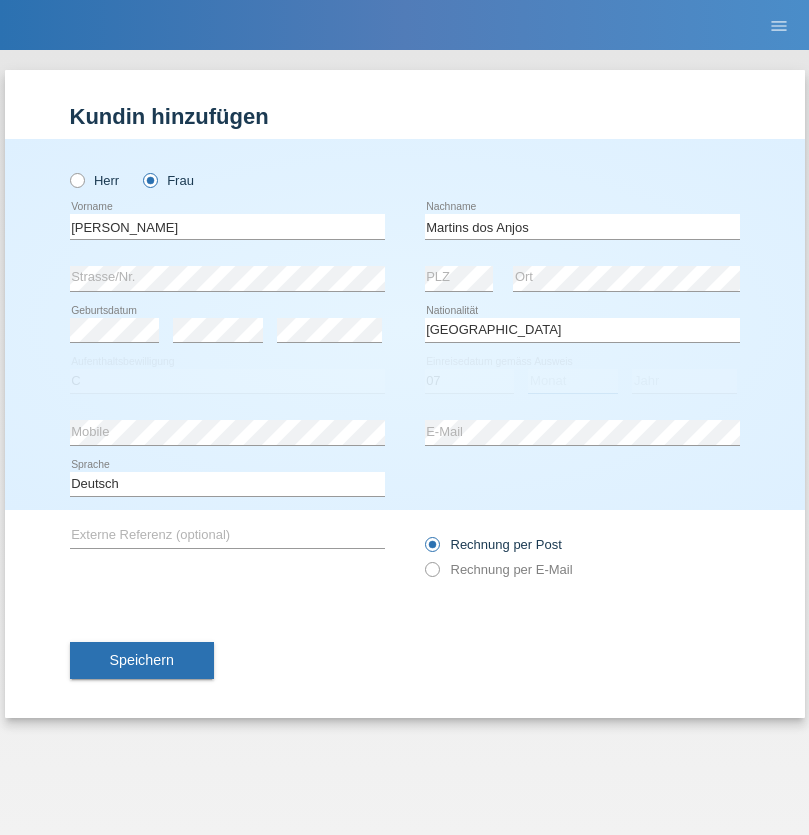 select on "08" 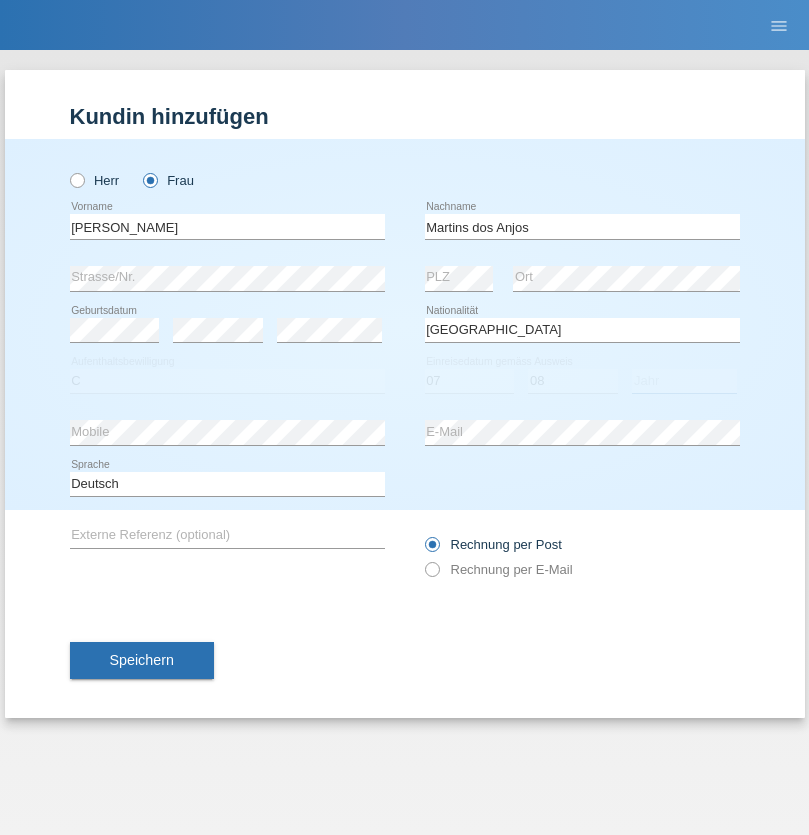 select on "2005" 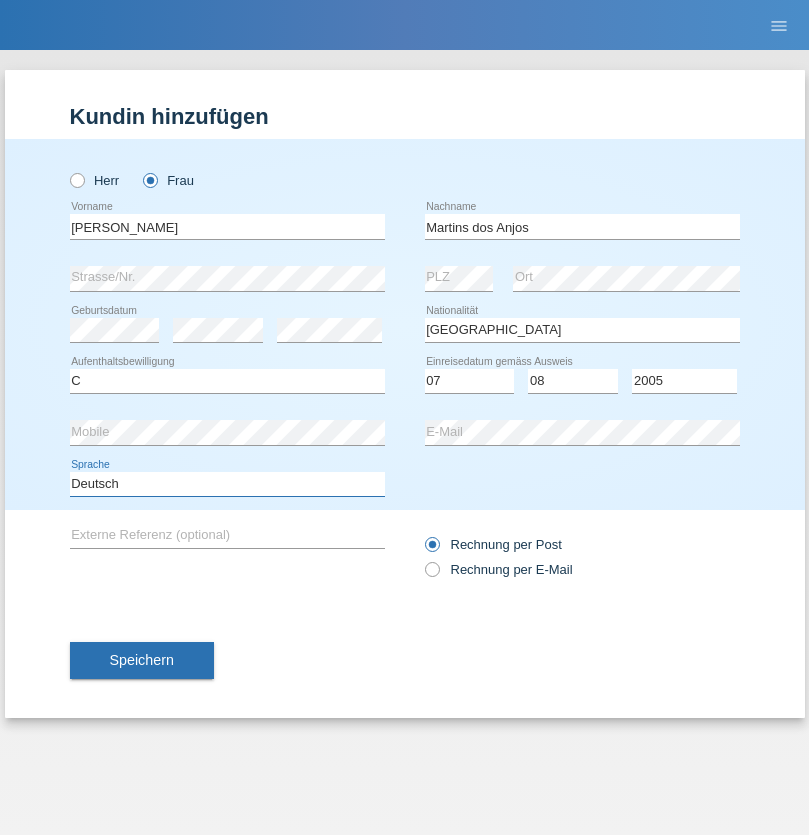 select on "en" 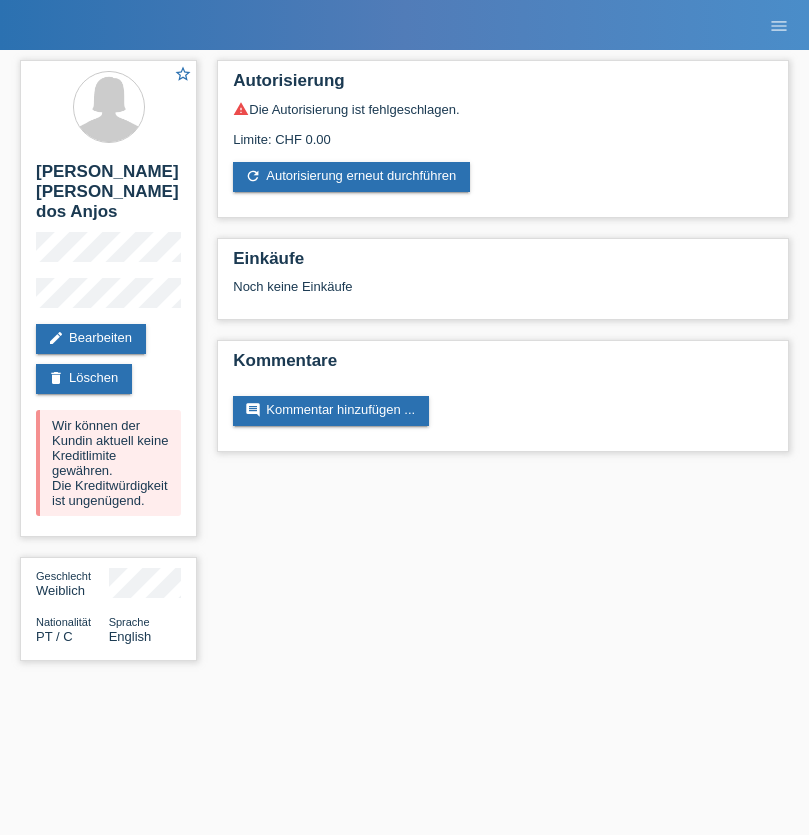 scroll, scrollTop: 0, scrollLeft: 0, axis: both 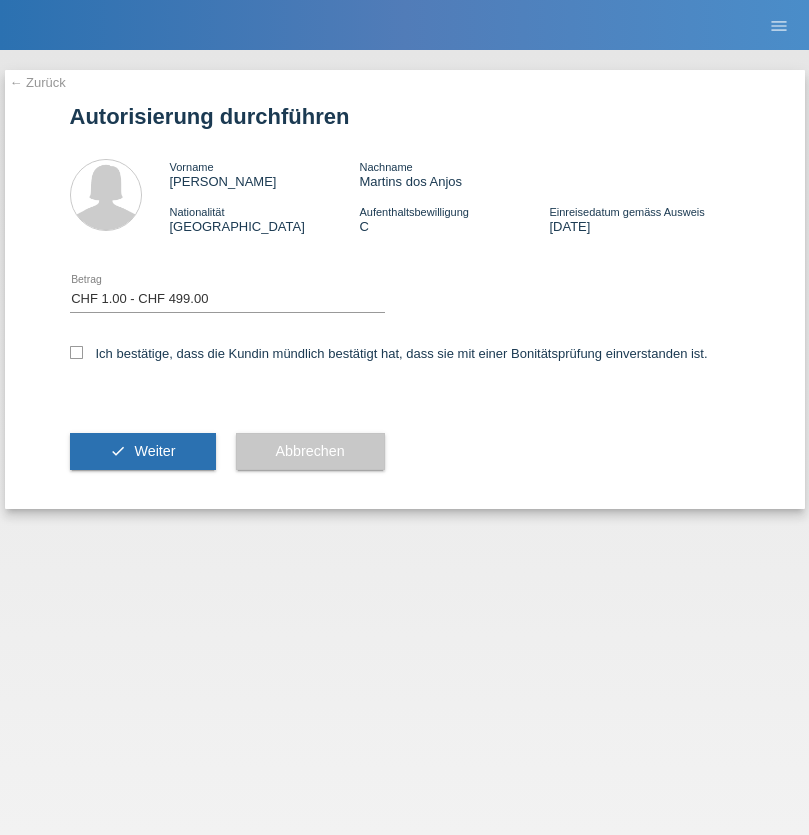 select on "1" 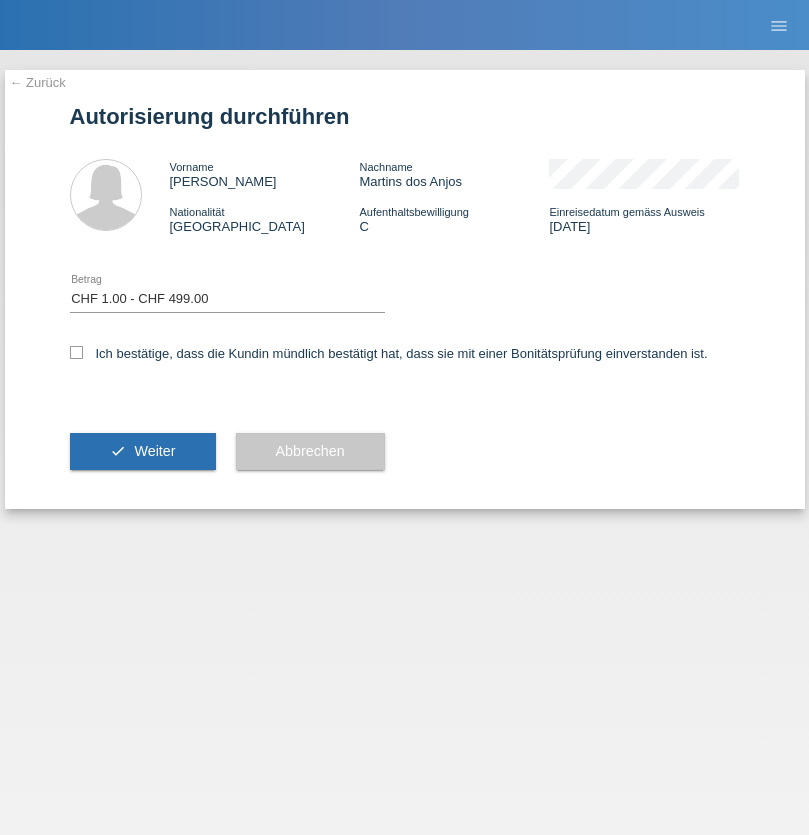 scroll, scrollTop: 0, scrollLeft: 0, axis: both 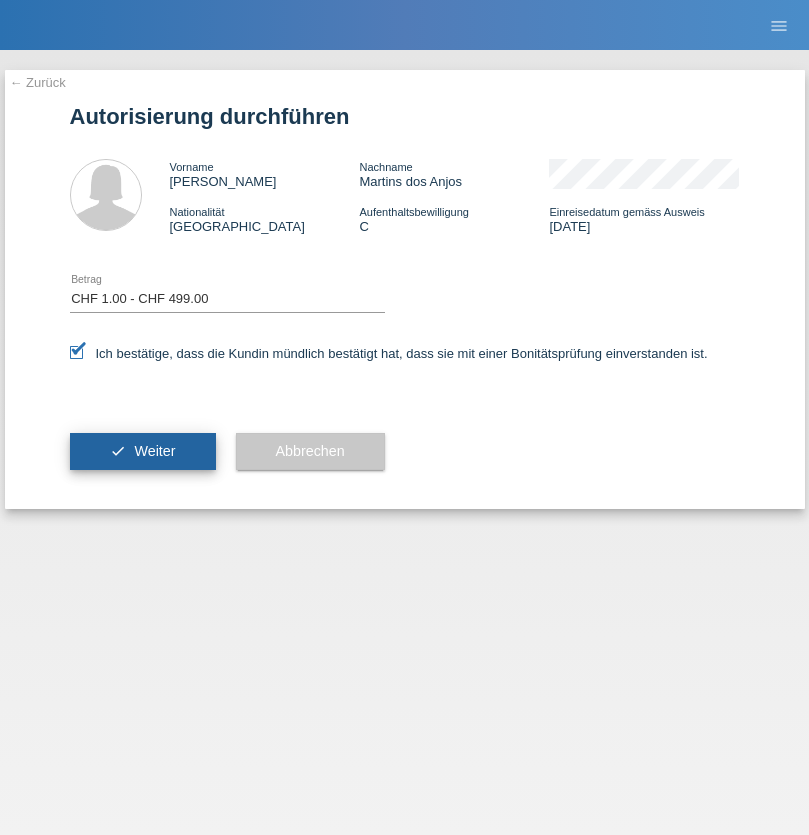 click on "Weiter" at bounding box center (154, 451) 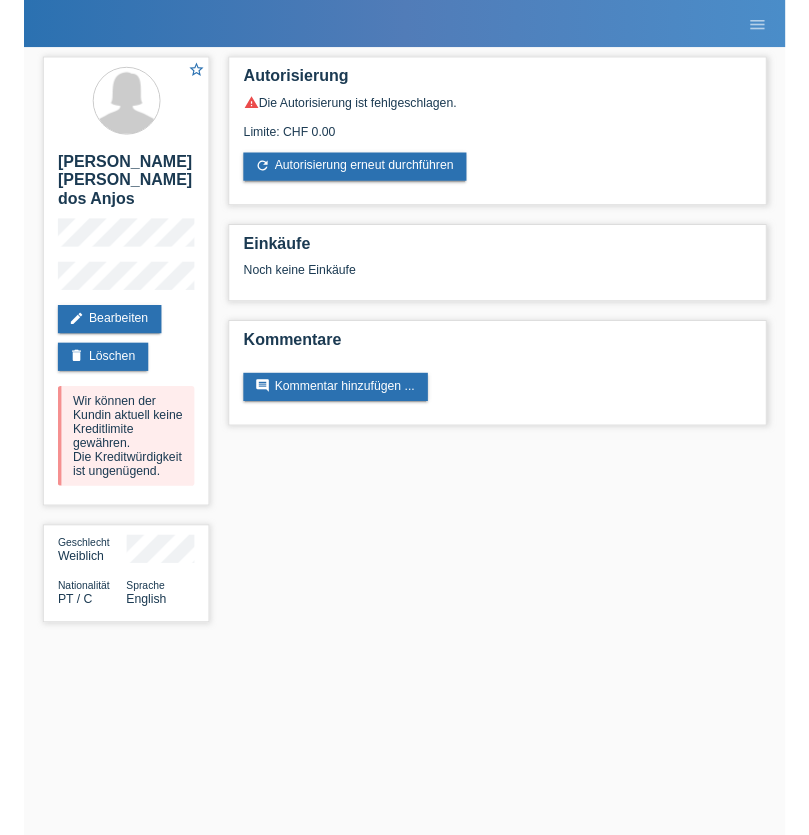 scroll, scrollTop: 0, scrollLeft: 0, axis: both 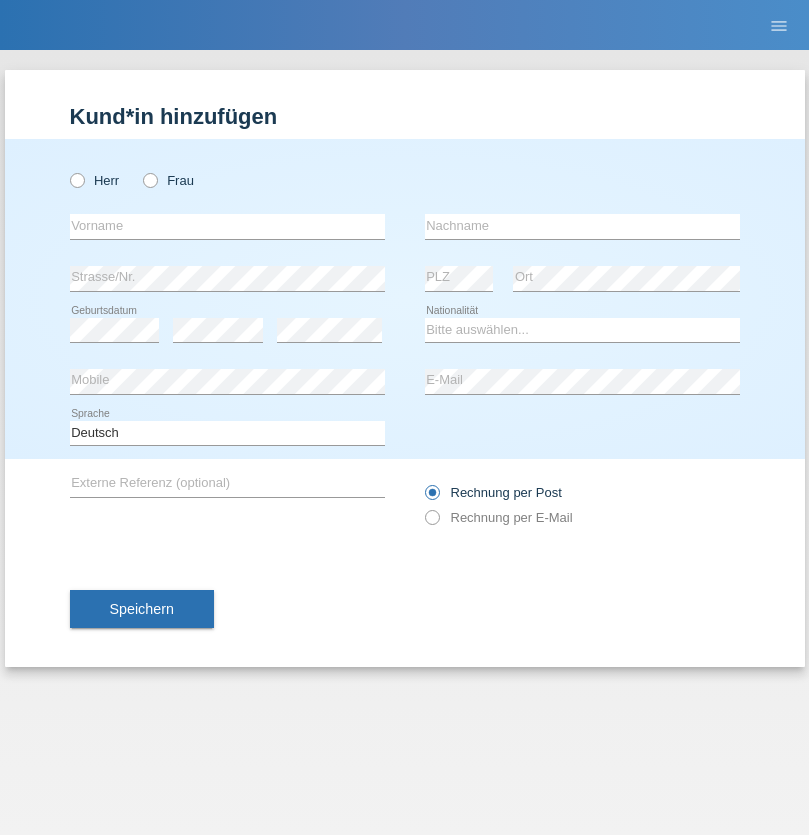 radio on "true" 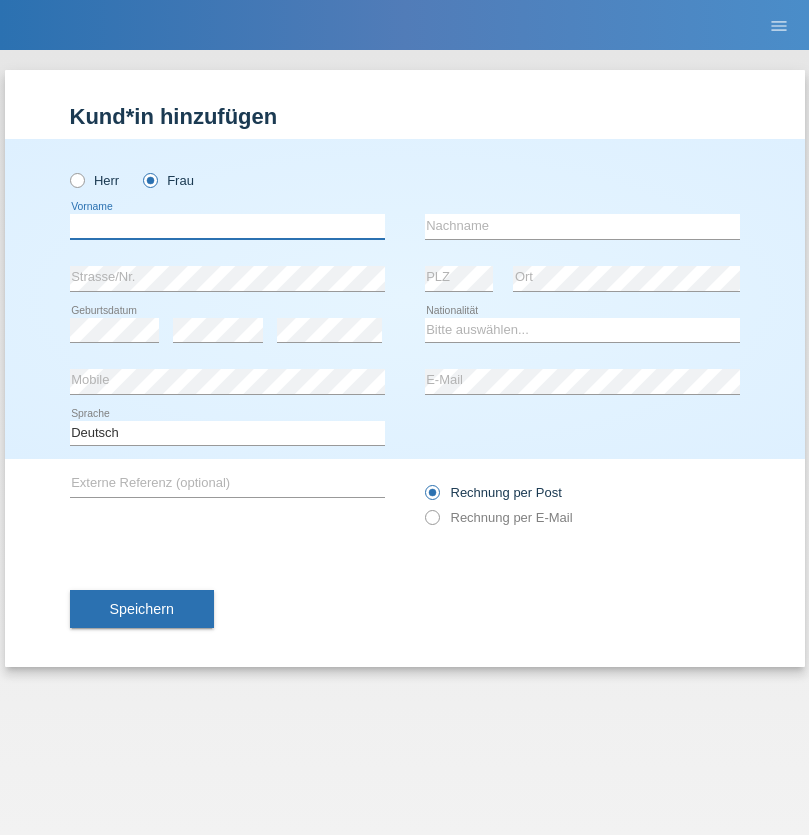 click at bounding box center [227, 226] 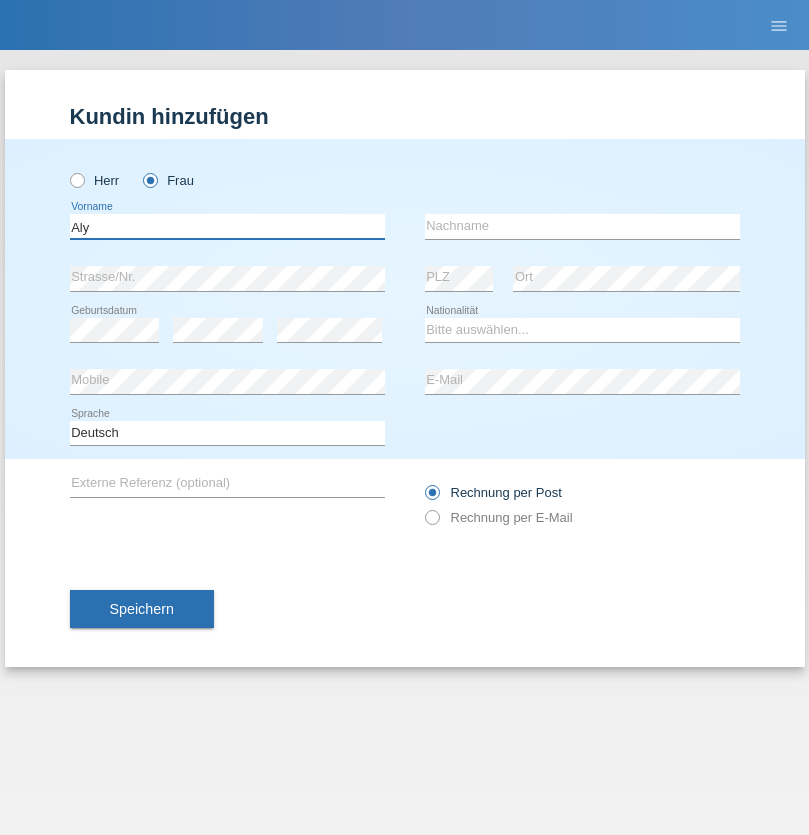 type on "Aly" 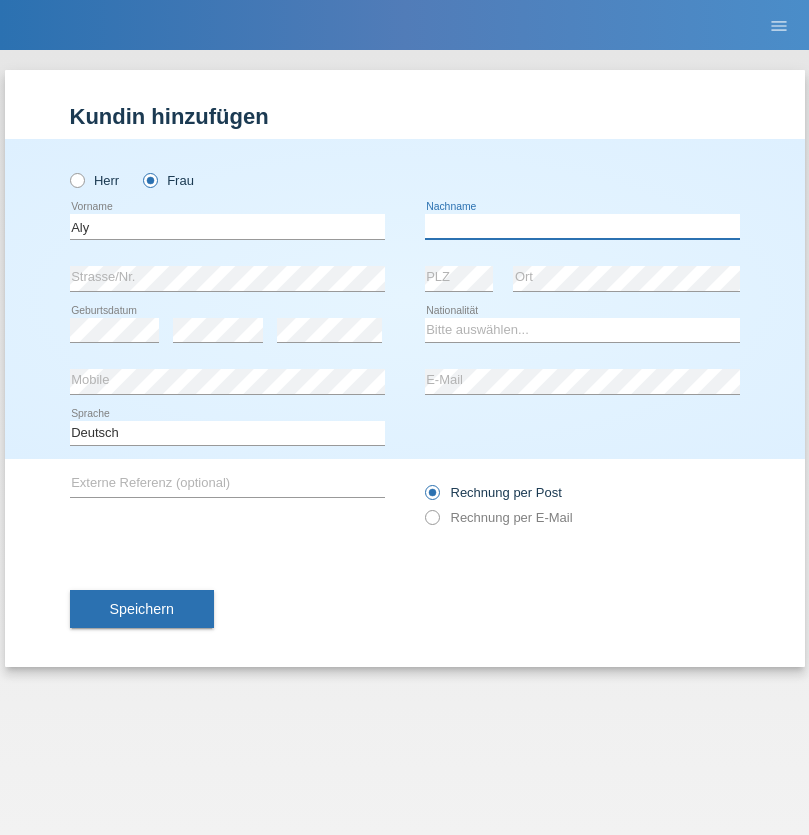 click at bounding box center [582, 226] 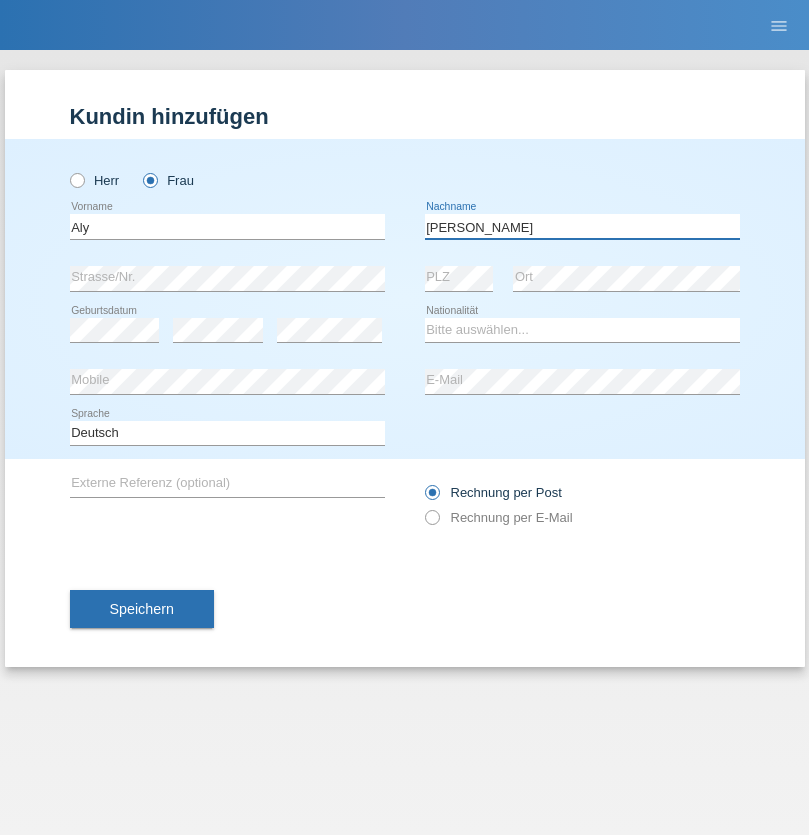type on "[PERSON_NAME]" 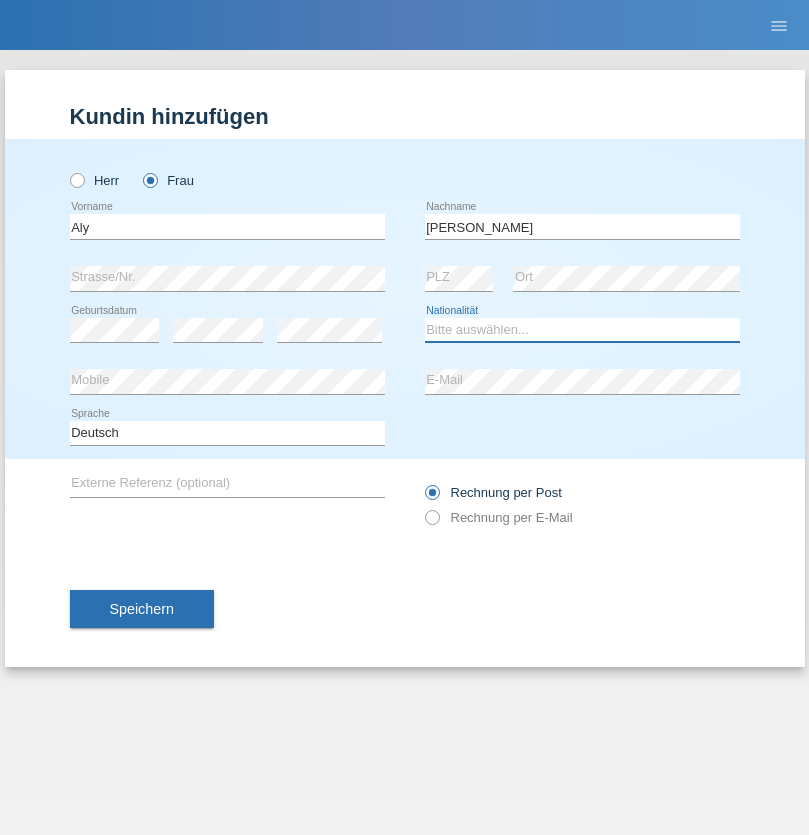 select on "DM" 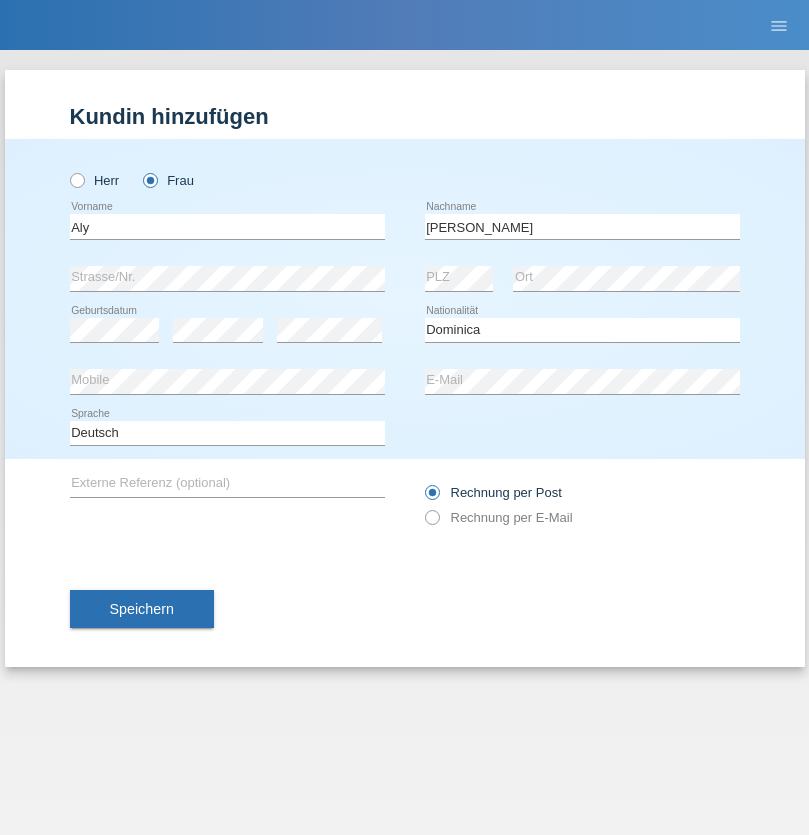 select on "C" 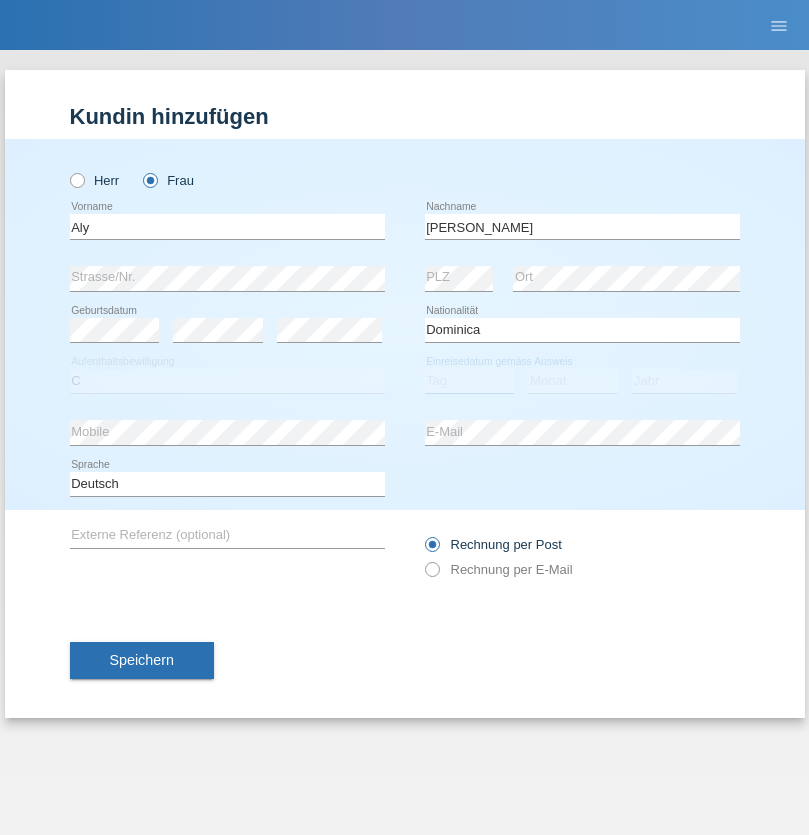 select on "30" 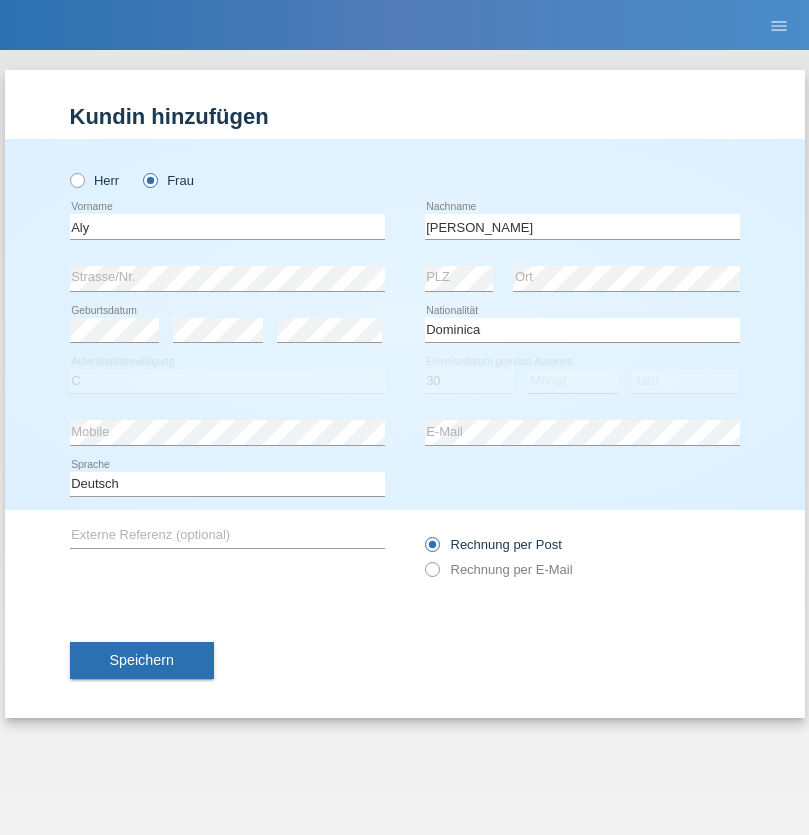 select on "07" 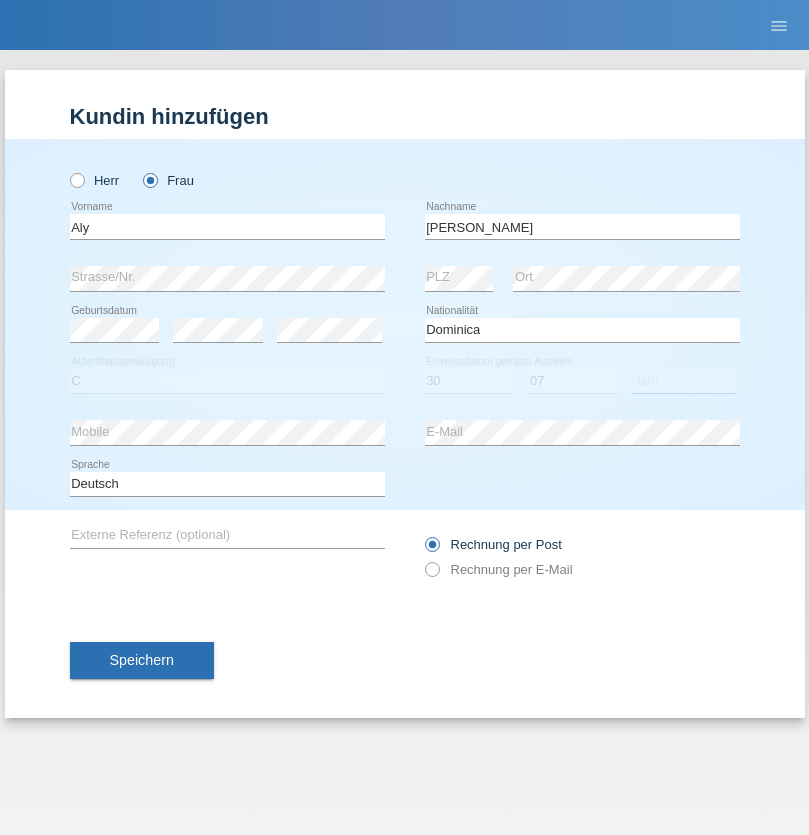 select on "2021" 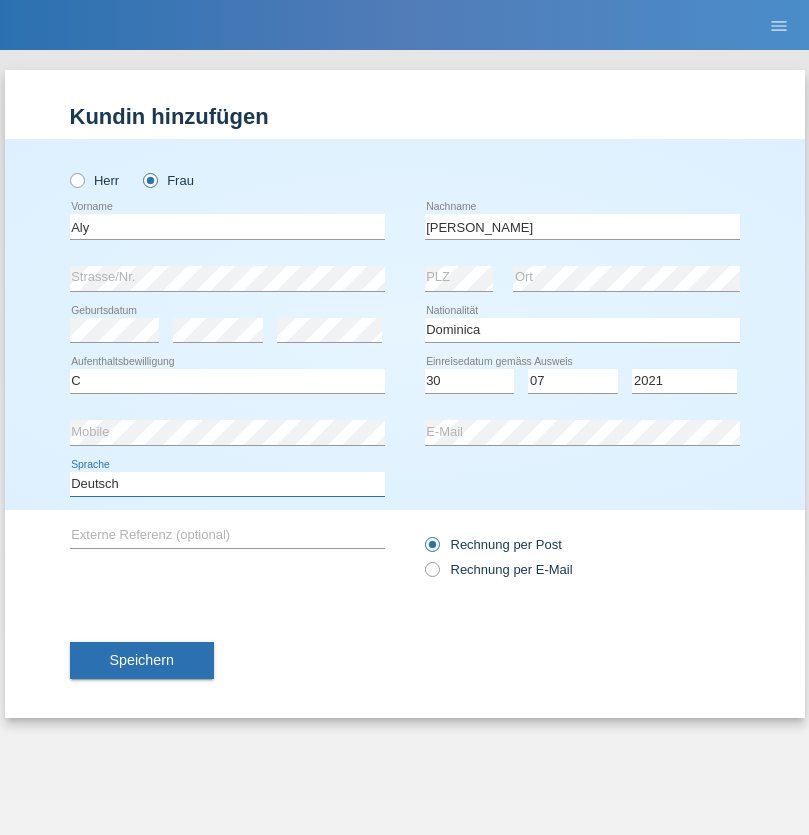 select on "en" 